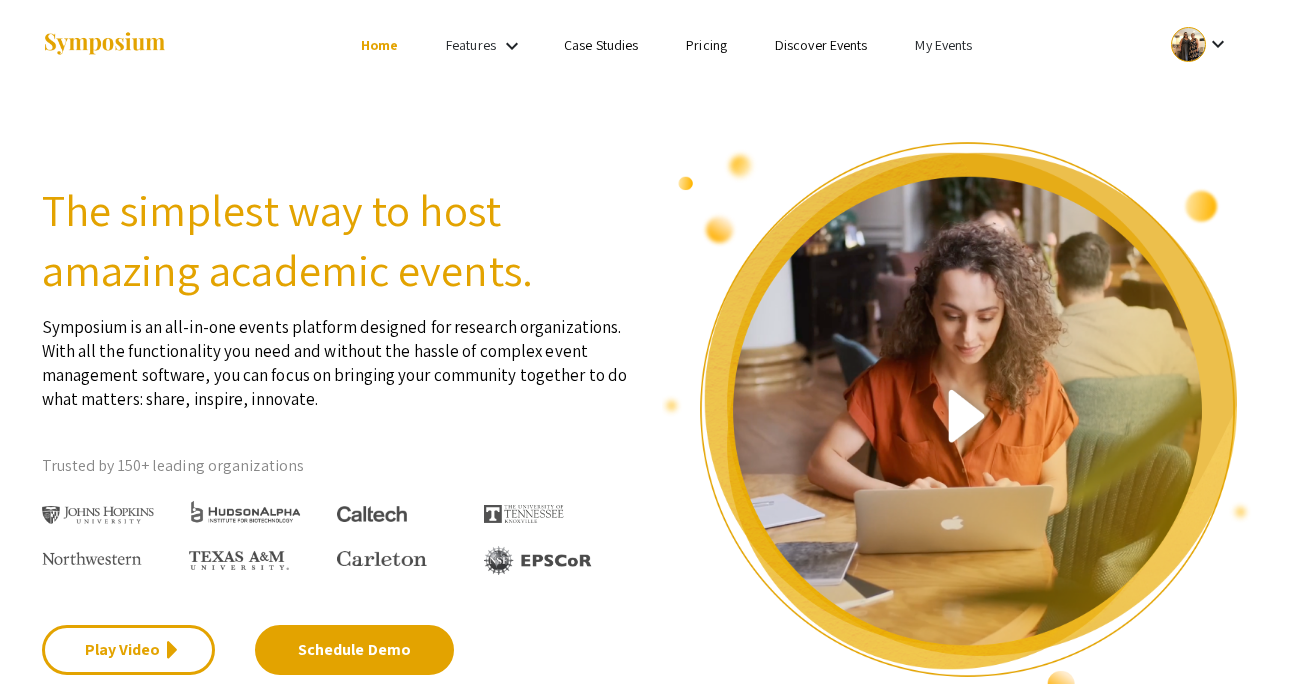 scroll, scrollTop: 0, scrollLeft: 0, axis: both 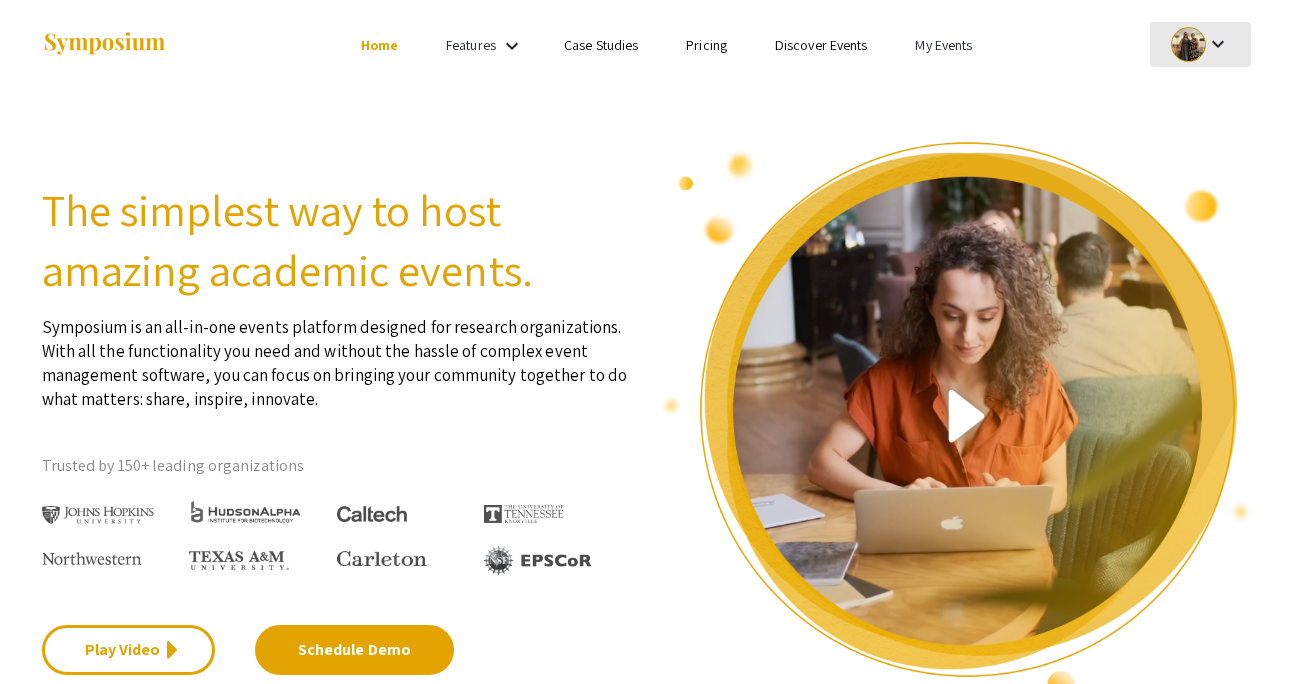 click on "keyboard_arrow_down" at bounding box center (1218, 44) 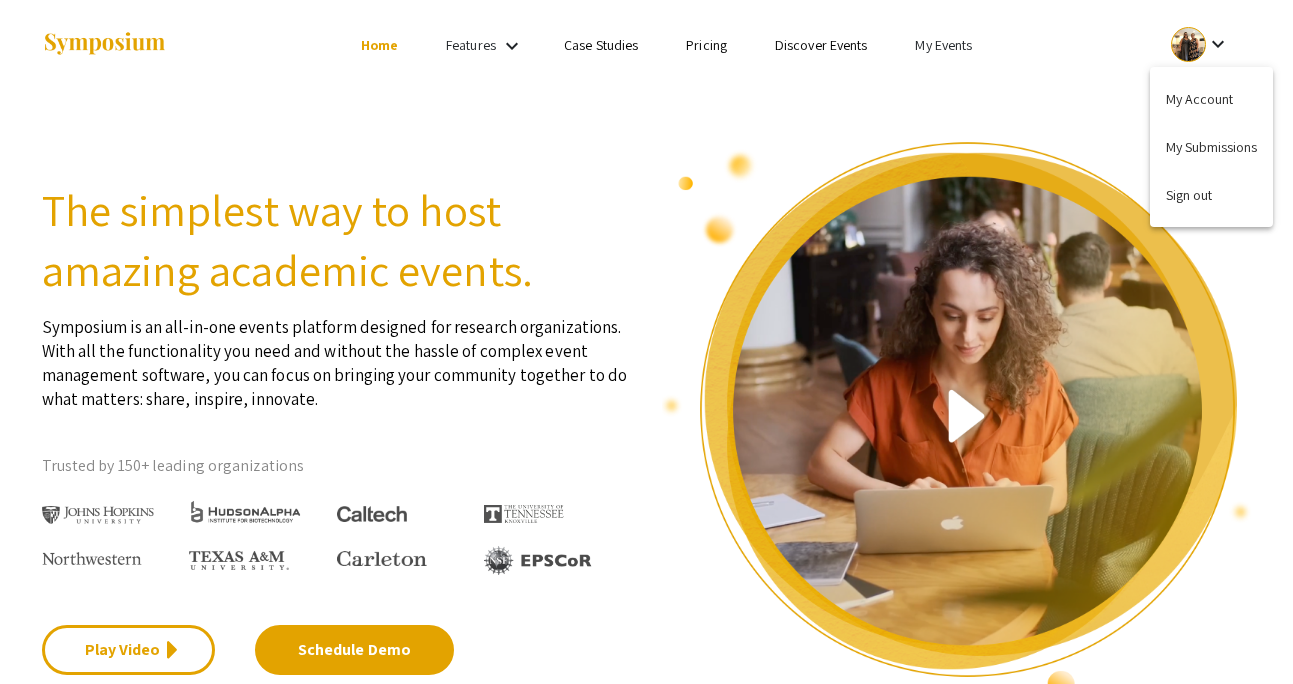 click at bounding box center (646, 342) 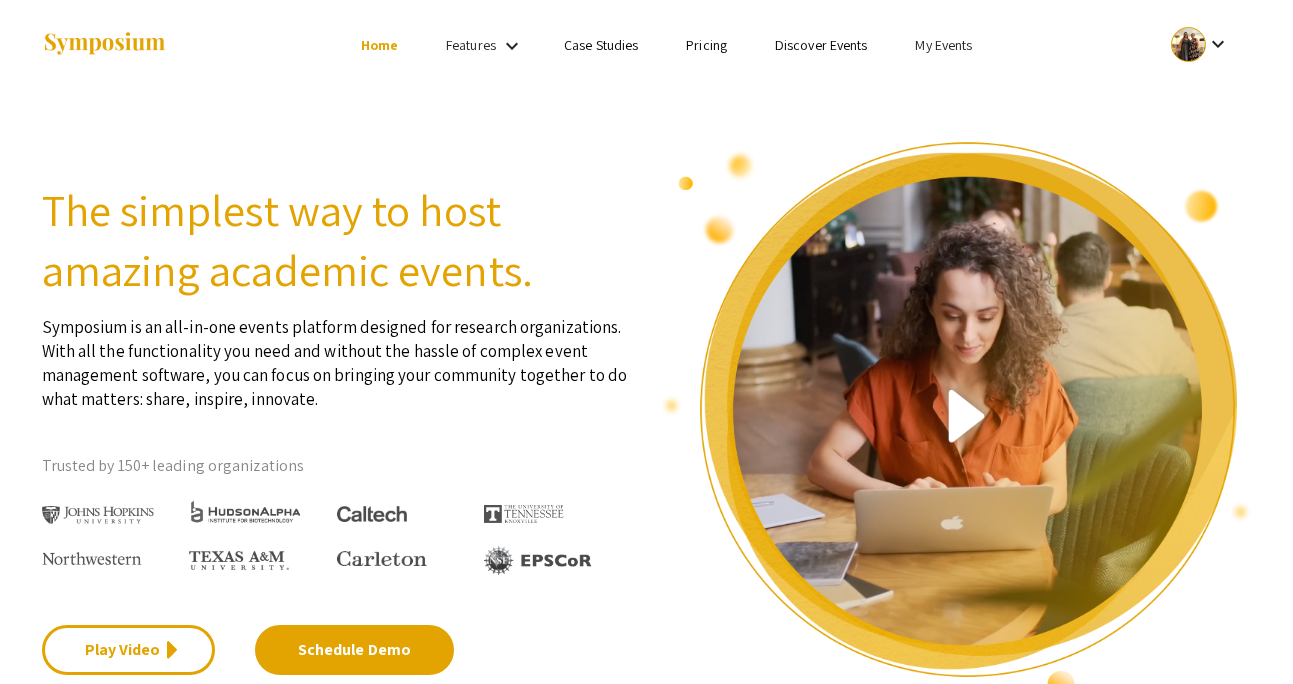 click on "My Events" at bounding box center (943, 45) 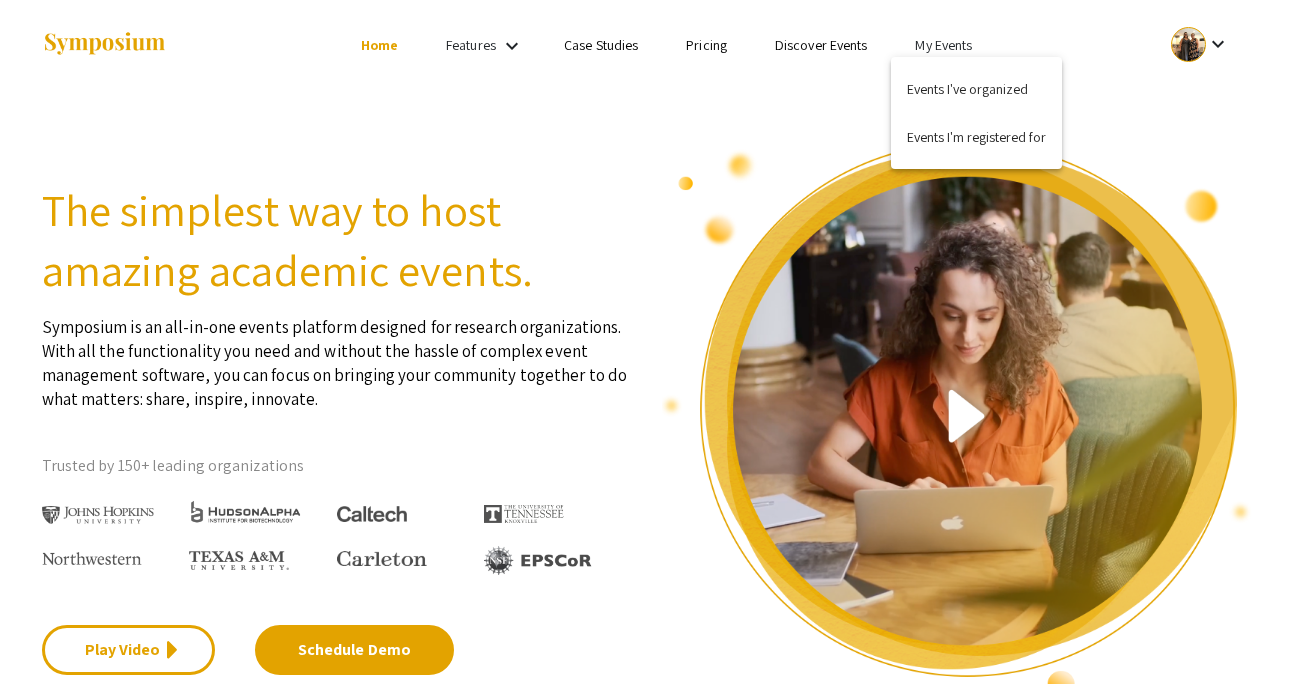 click on "Events I've organized" at bounding box center (976, 89) 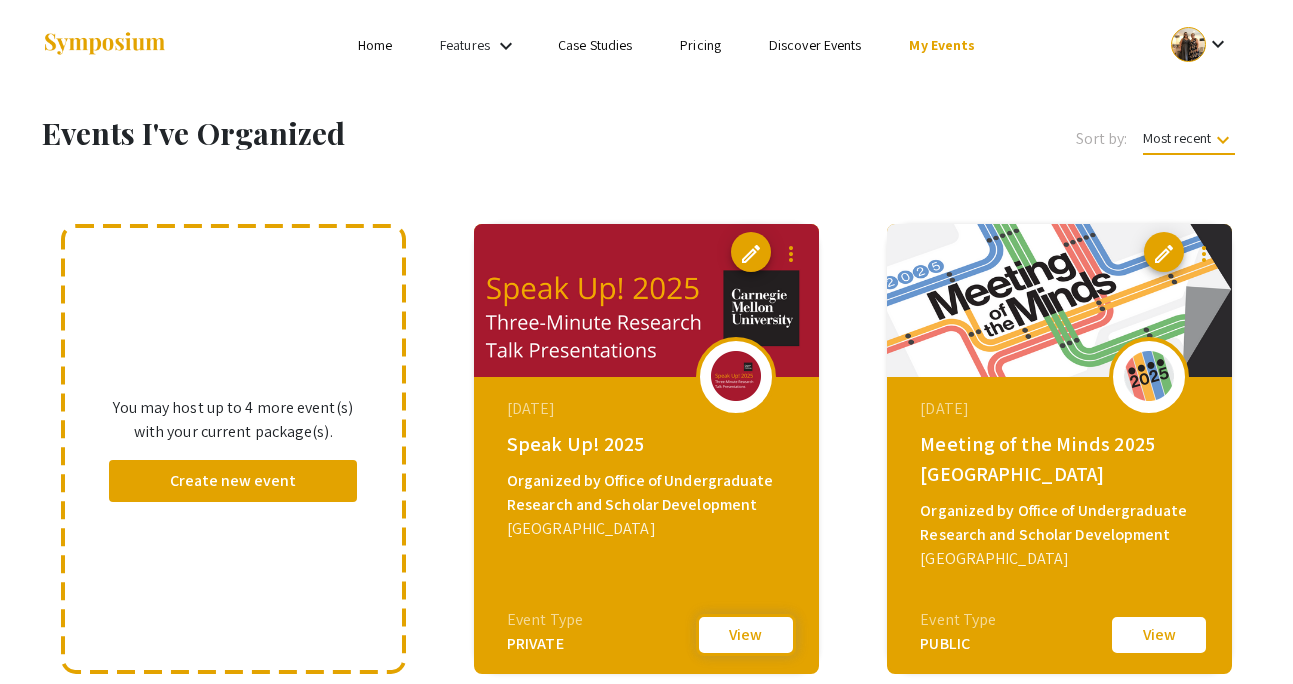 click on "View" 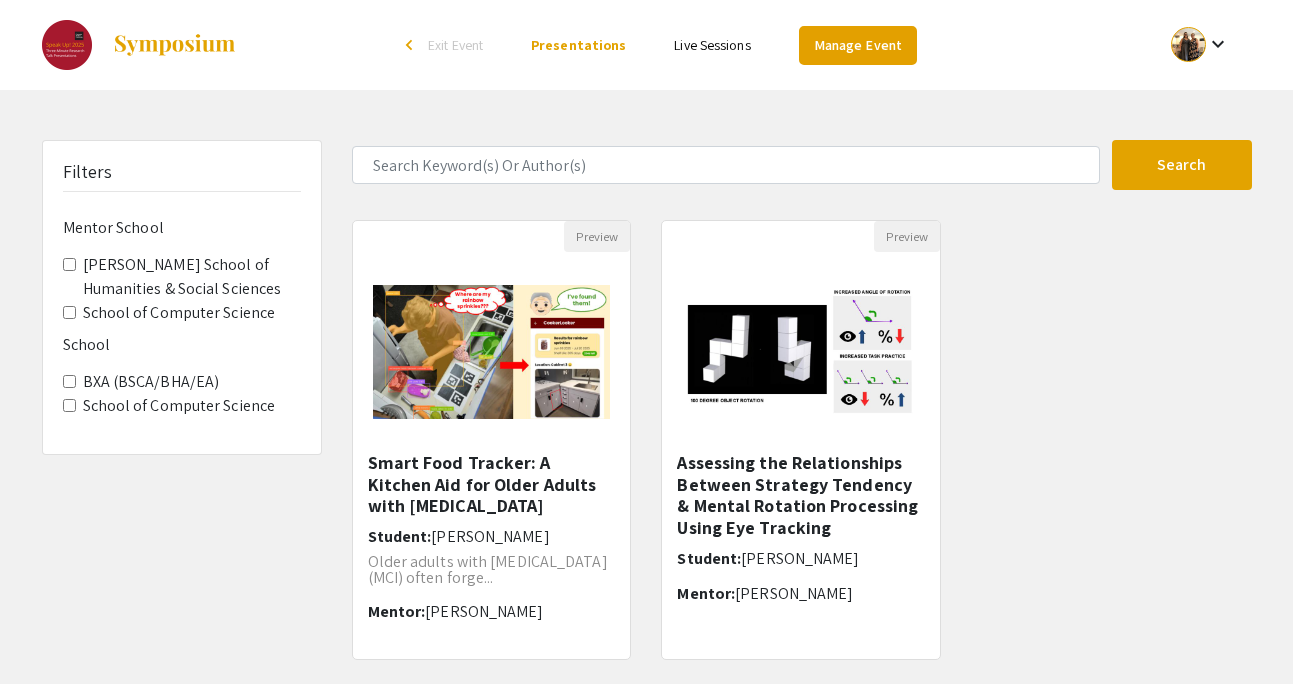 click on "Manage Event" at bounding box center [858, 45] 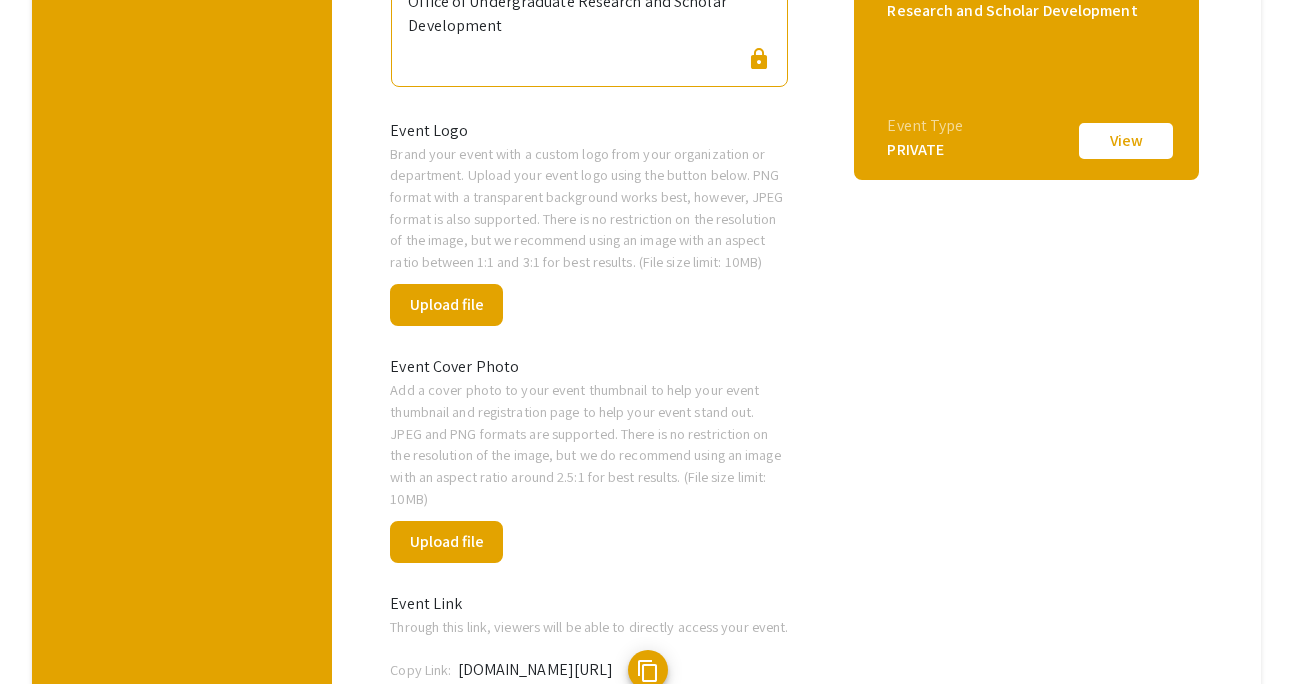 scroll, scrollTop: 776, scrollLeft: 0, axis: vertical 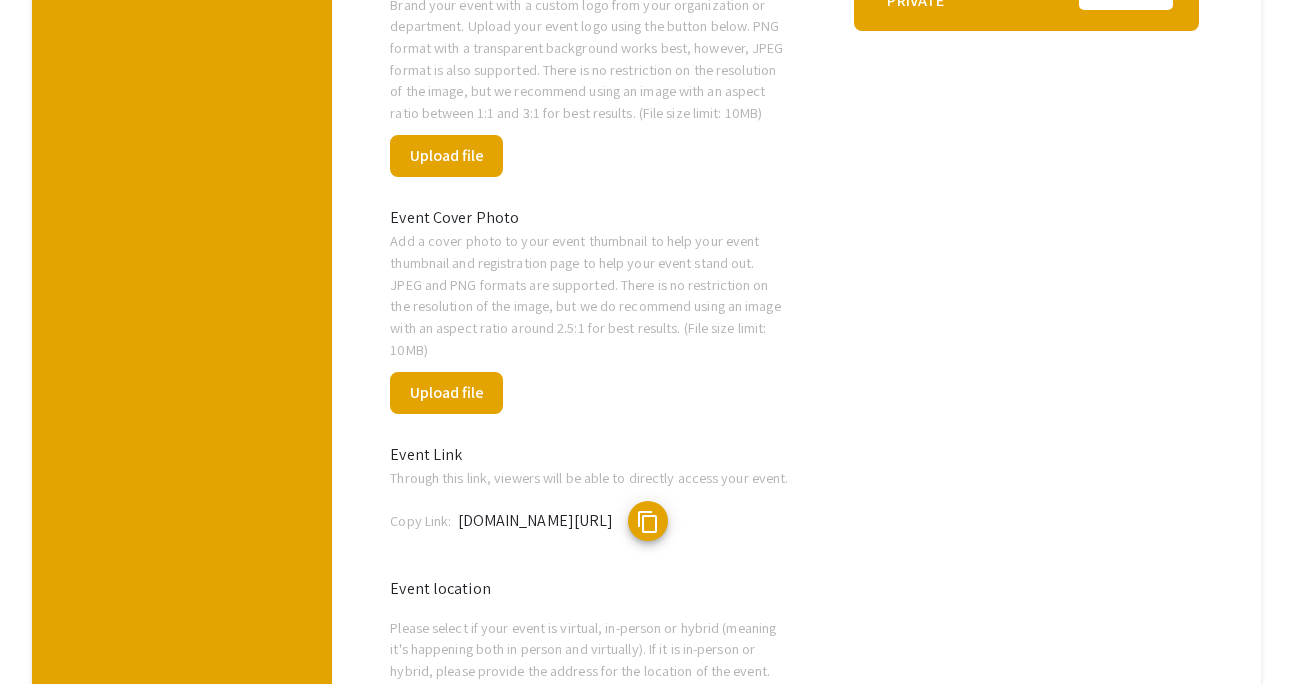 click on "content_copy" at bounding box center [648, 522] 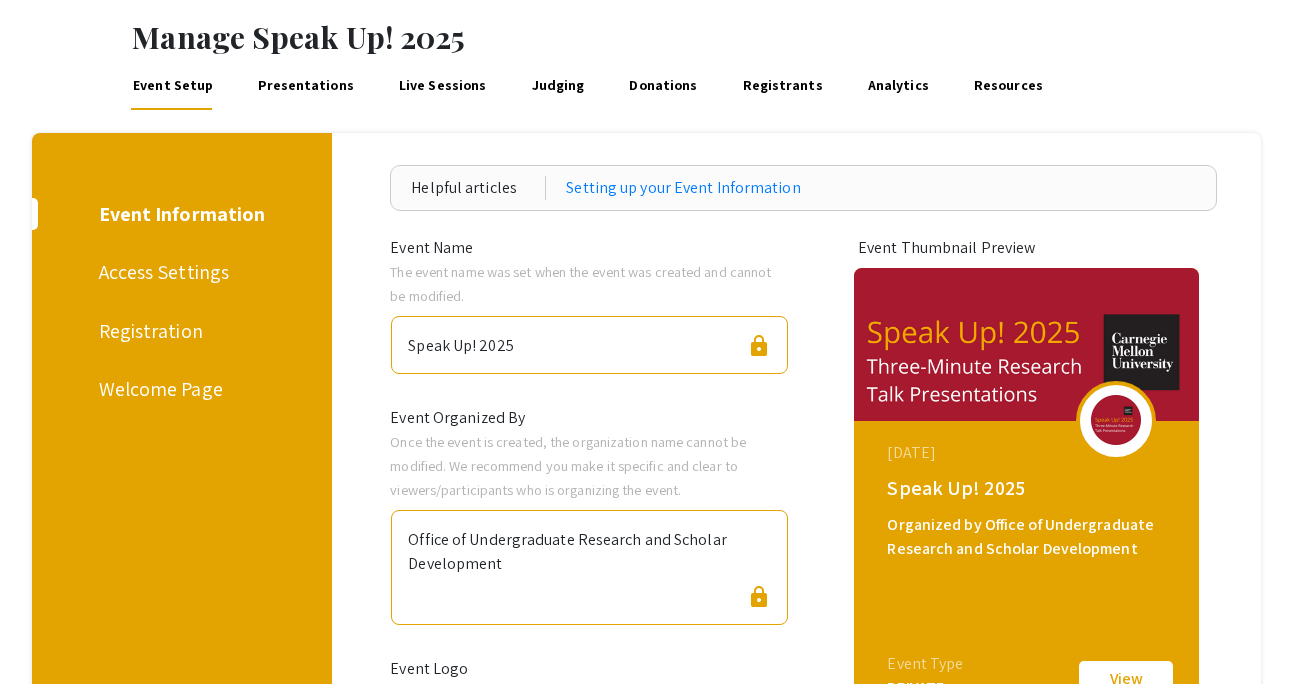 scroll, scrollTop: 0, scrollLeft: 0, axis: both 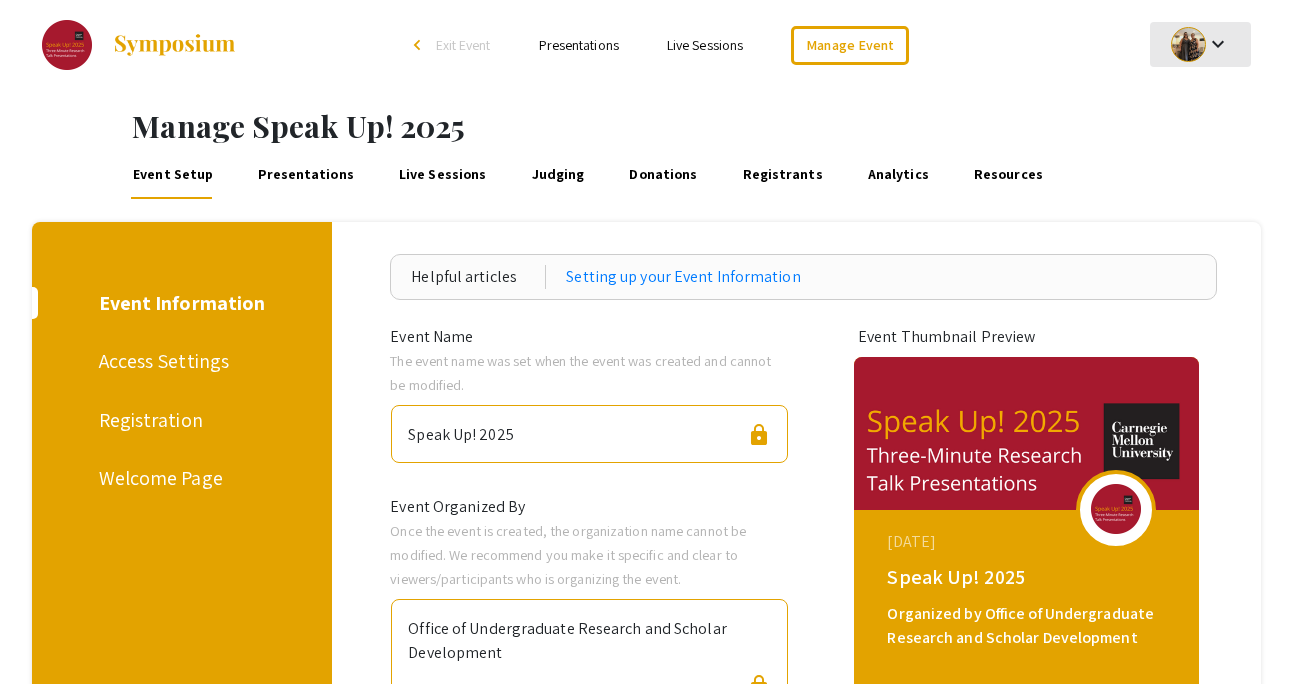 click on "keyboard_arrow_down" at bounding box center (1218, 44) 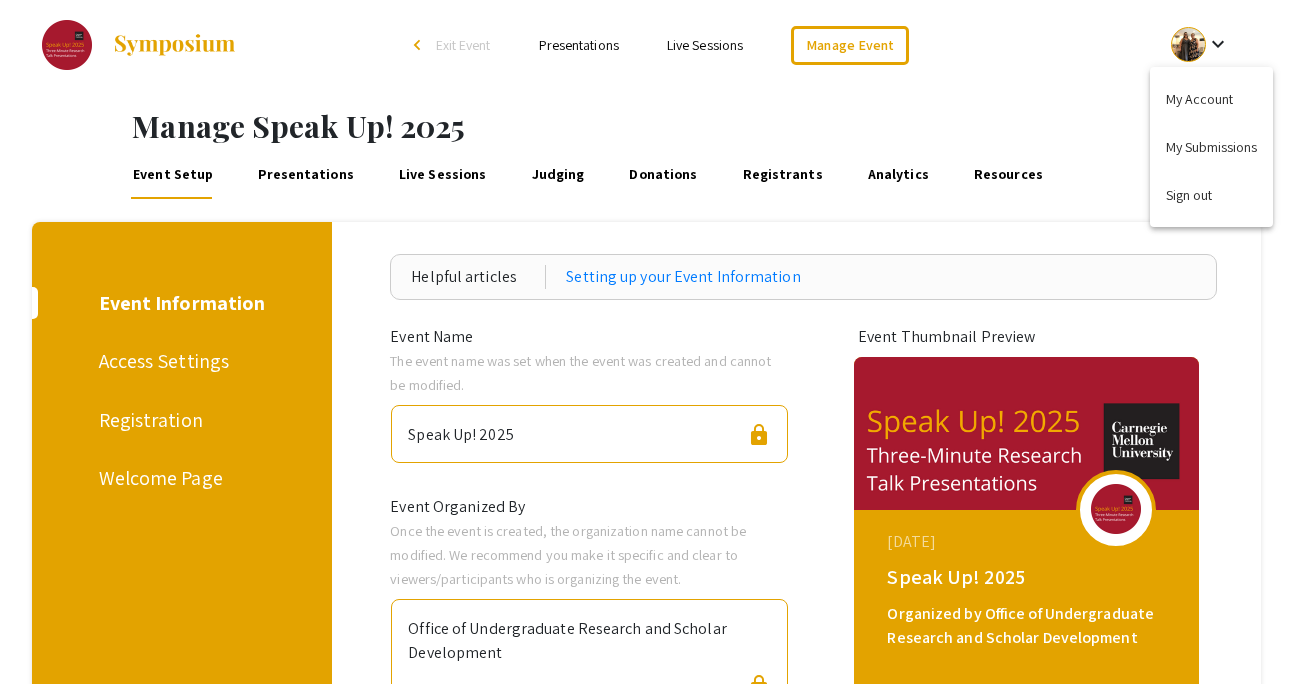 click at bounding box center (646, 342) 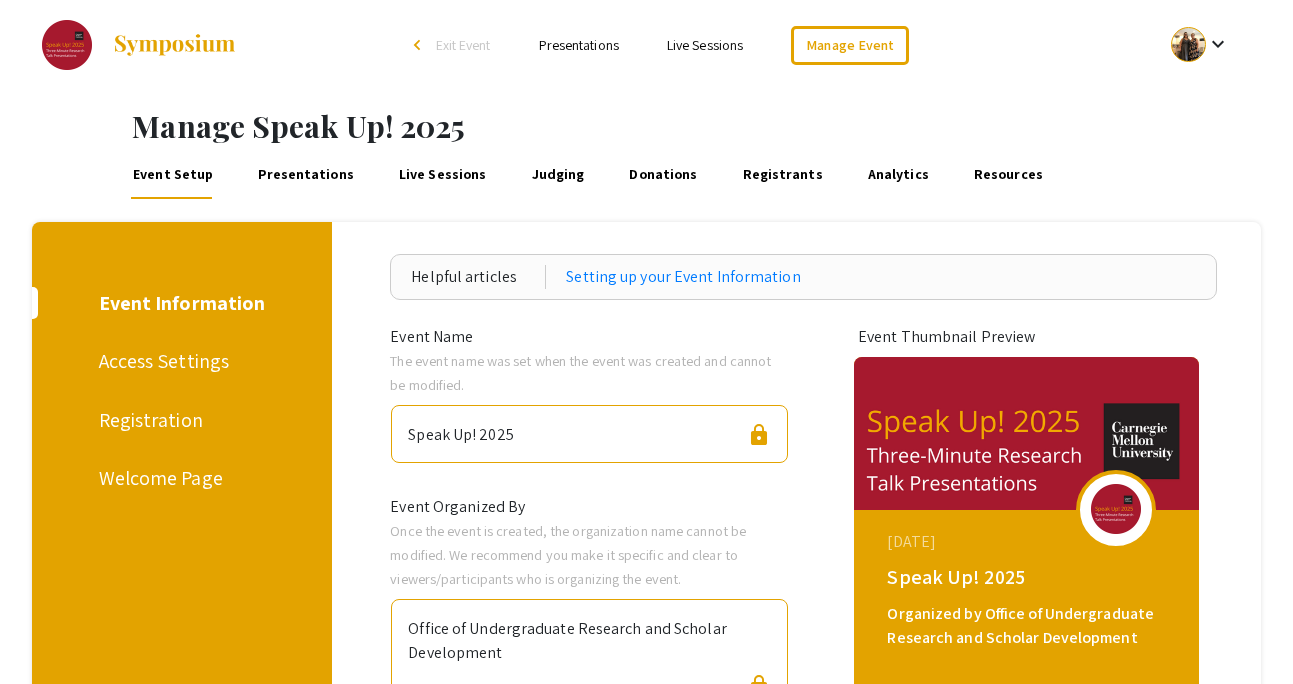 click on "arrow_back_ios" at bounding box center [420, 45] 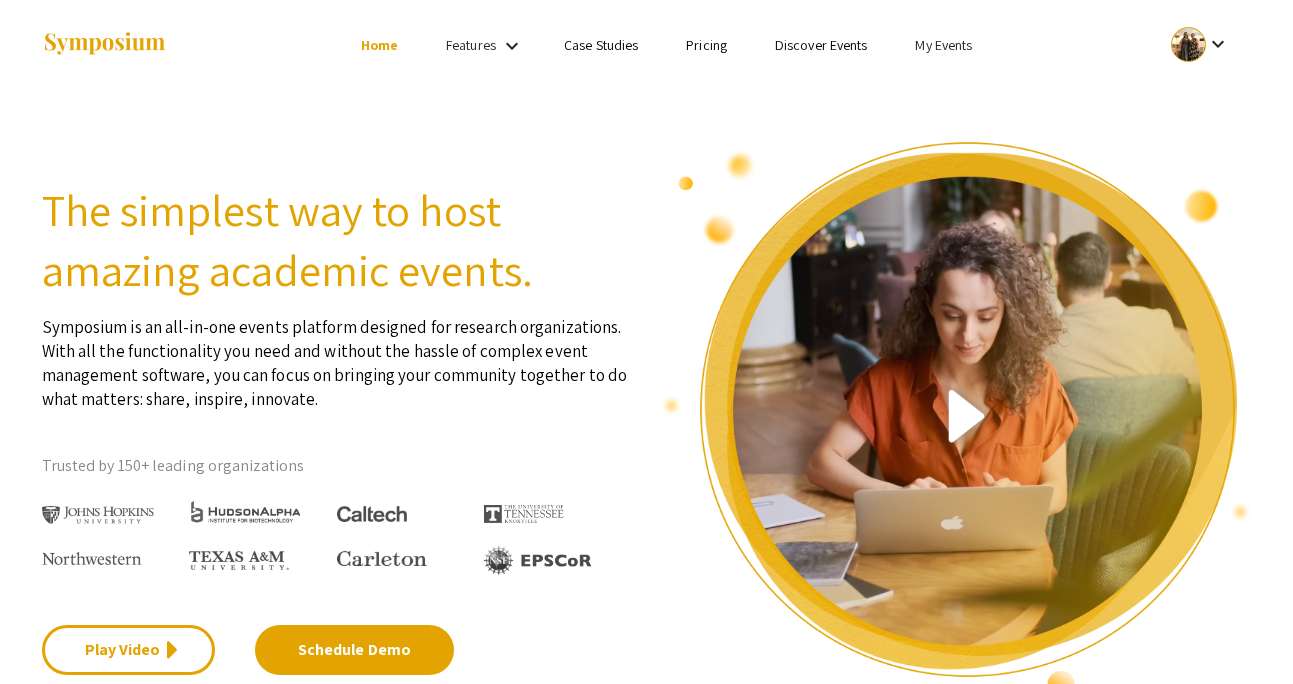 click on "My Events" at bounding box center [943, 45] 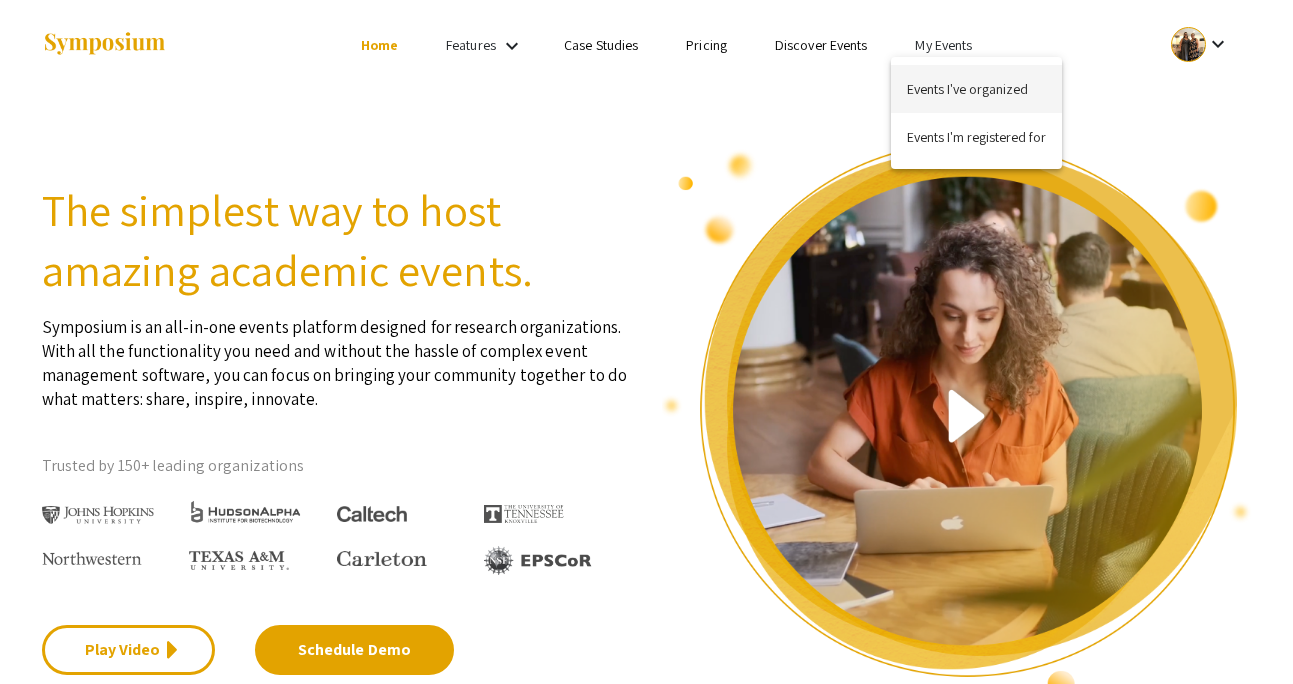 click on "Events I've organized" at bounding box center [976, 89] 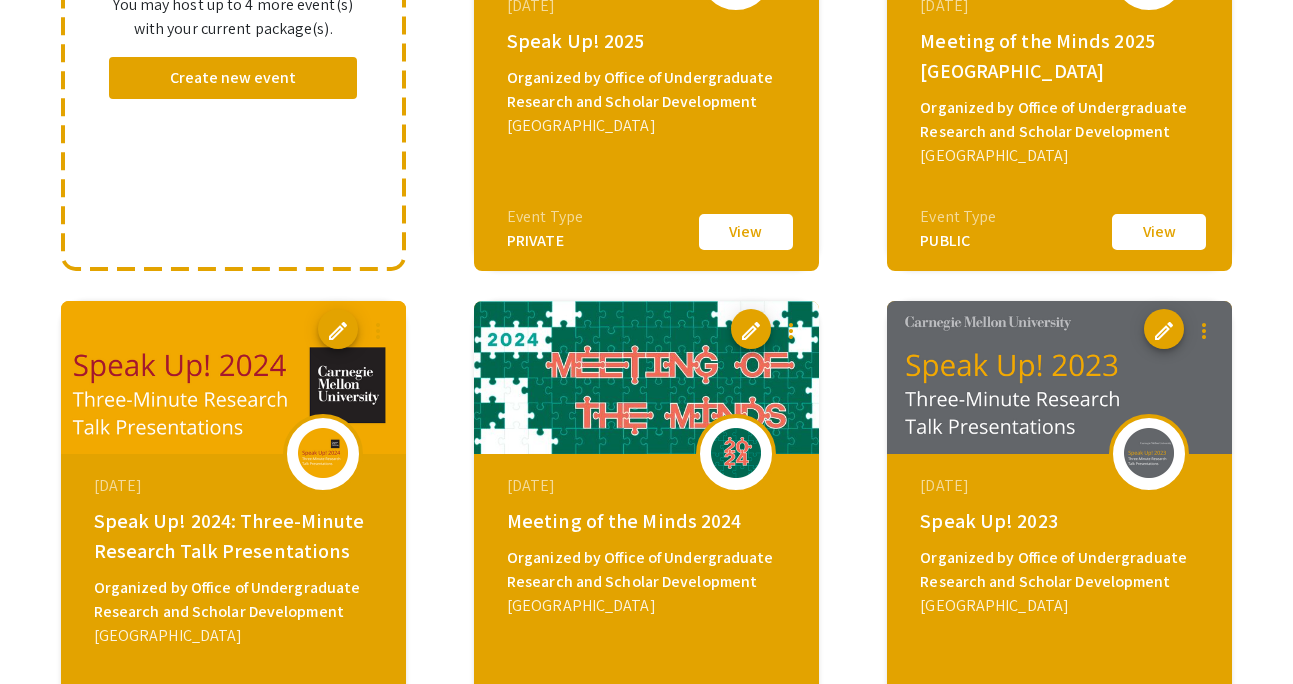 scroll, scrollTop: 708, scrollLeft: 0, axis: vertical 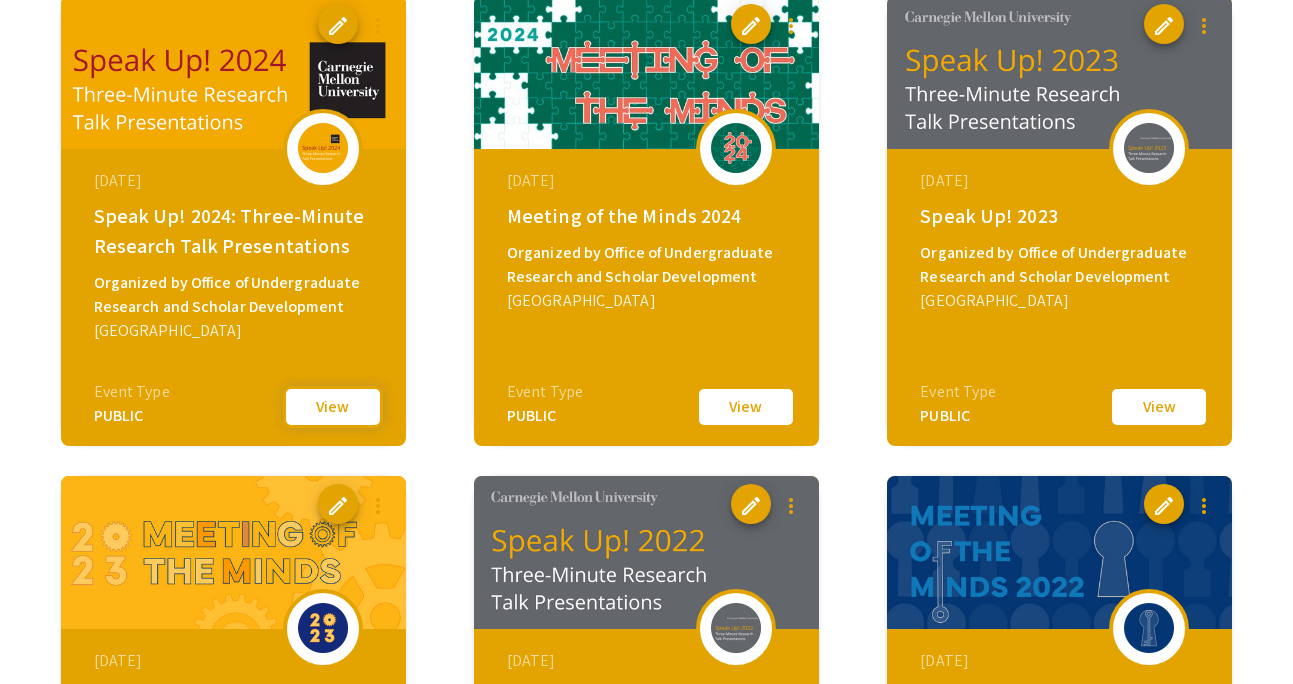 drag, startPoint x: 335, startPoint y: 409, endPoint x: 353, endPoint y: 407, distance: 18.110771 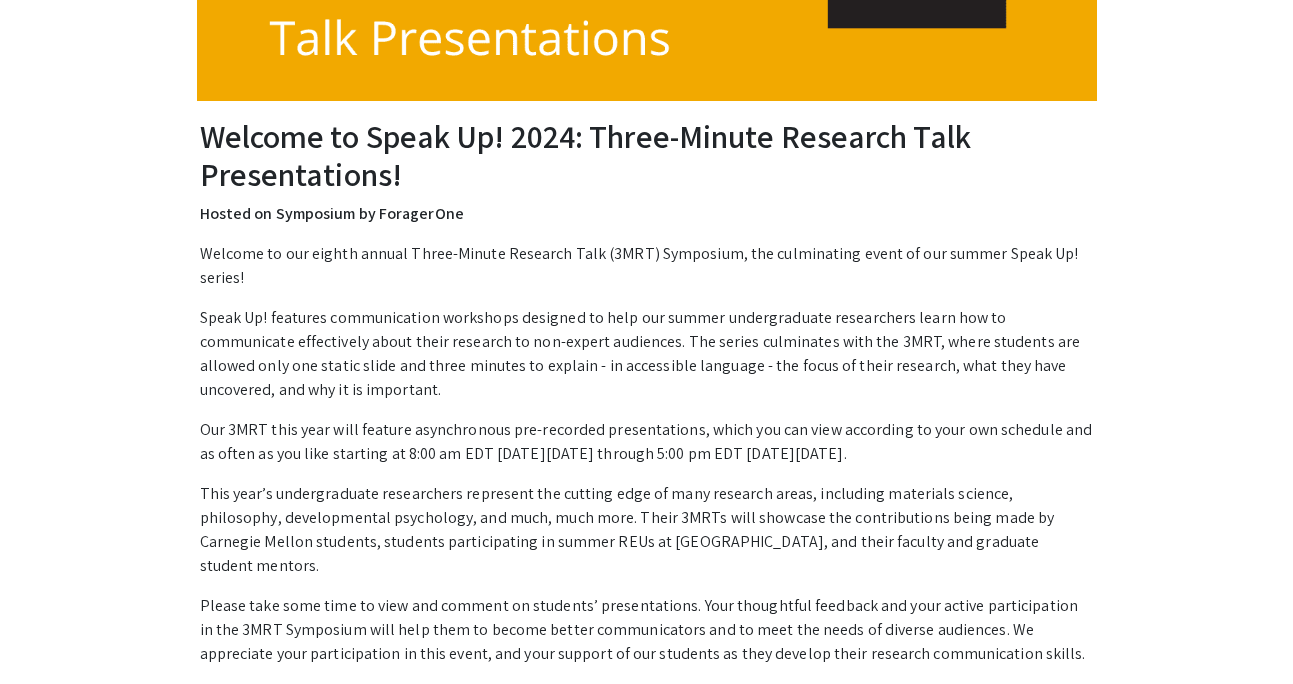 scroll, scrollTop: 390, scrollLeft: 0, axis: vertical 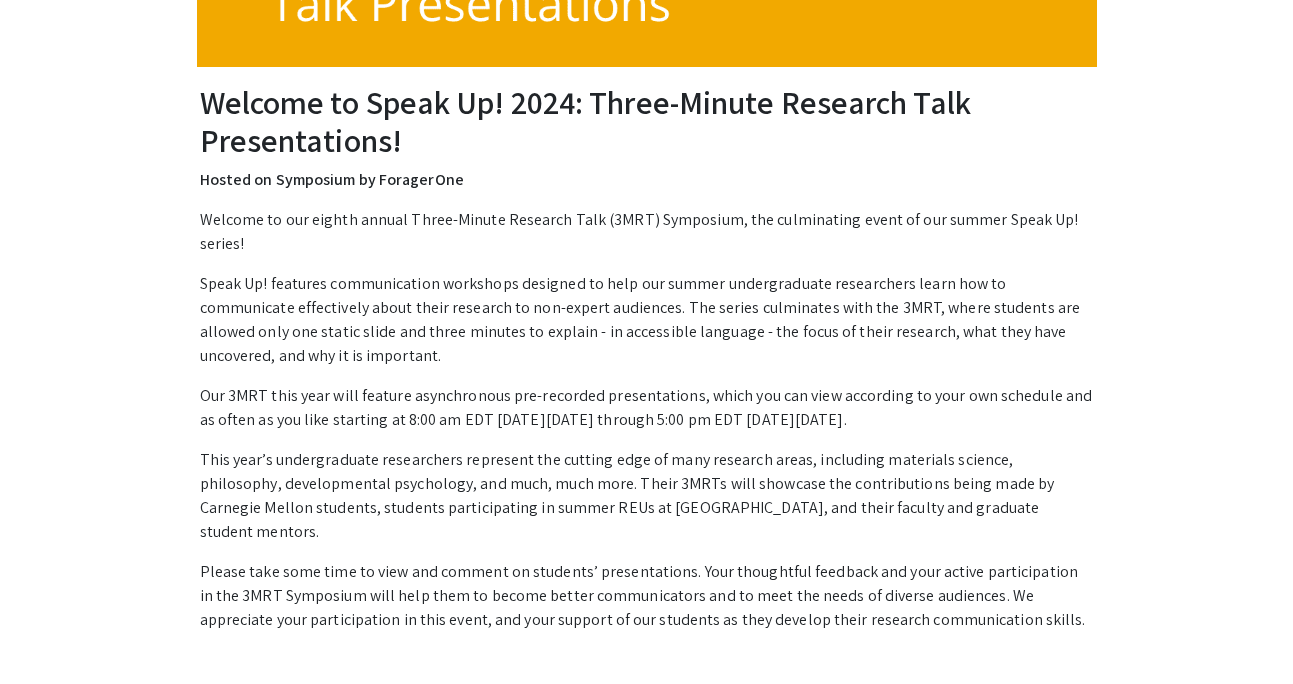 click on "Welcome to Speak Up! 2024: Three-Minute Research Talk Presentations!" 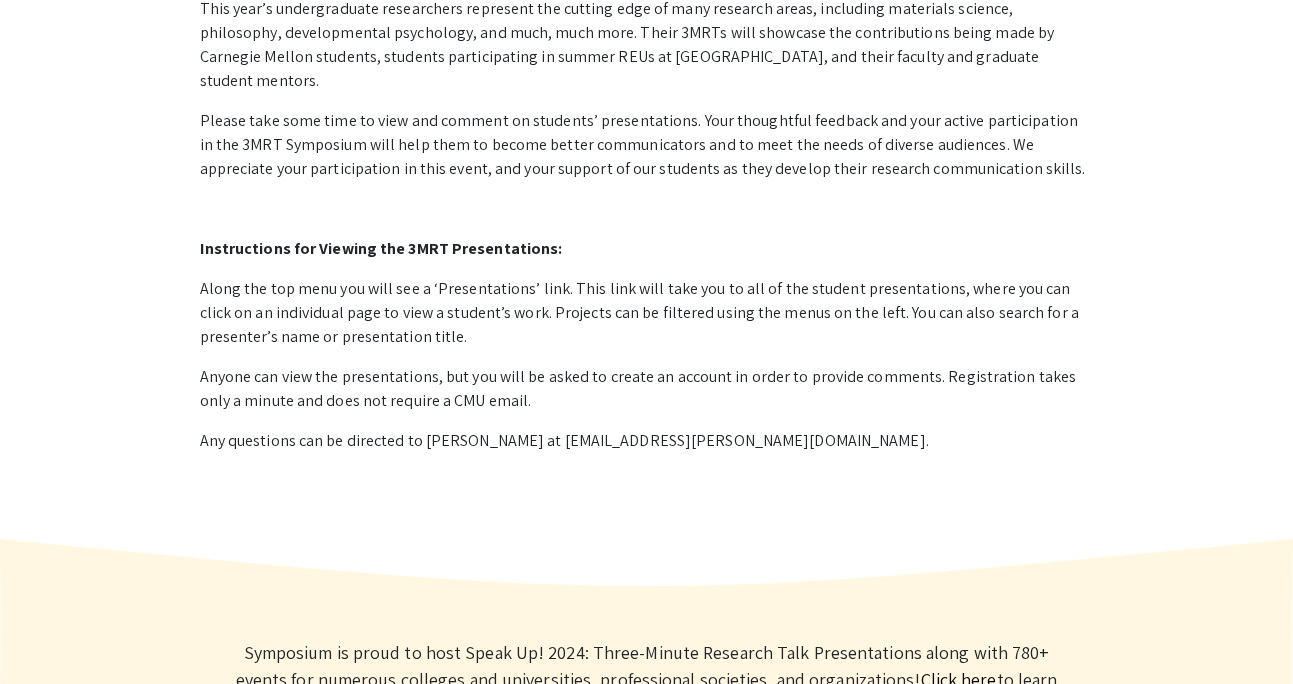 scroll, scrollTop: 856, scrollLeft: 0, axis: vertical 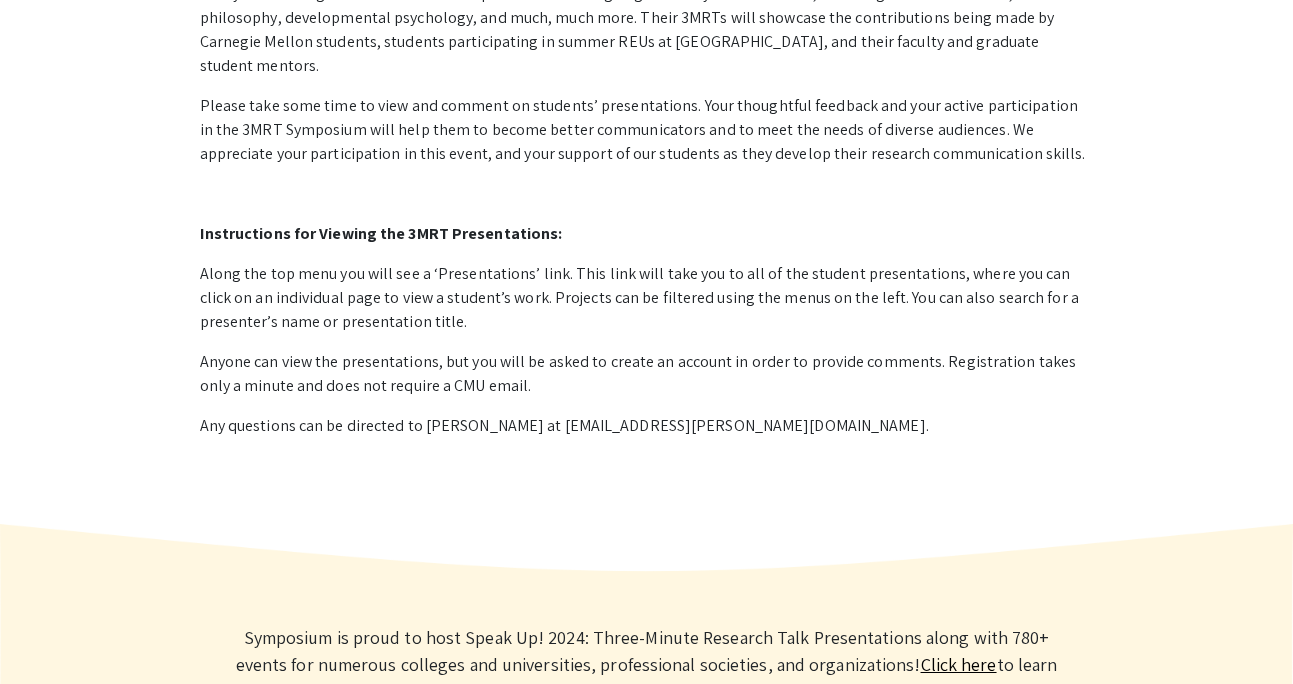 drag, startPoint x: 200, startPoint y: 101, endPoint x: 551, endPoint y: 494, distance: 526.92505 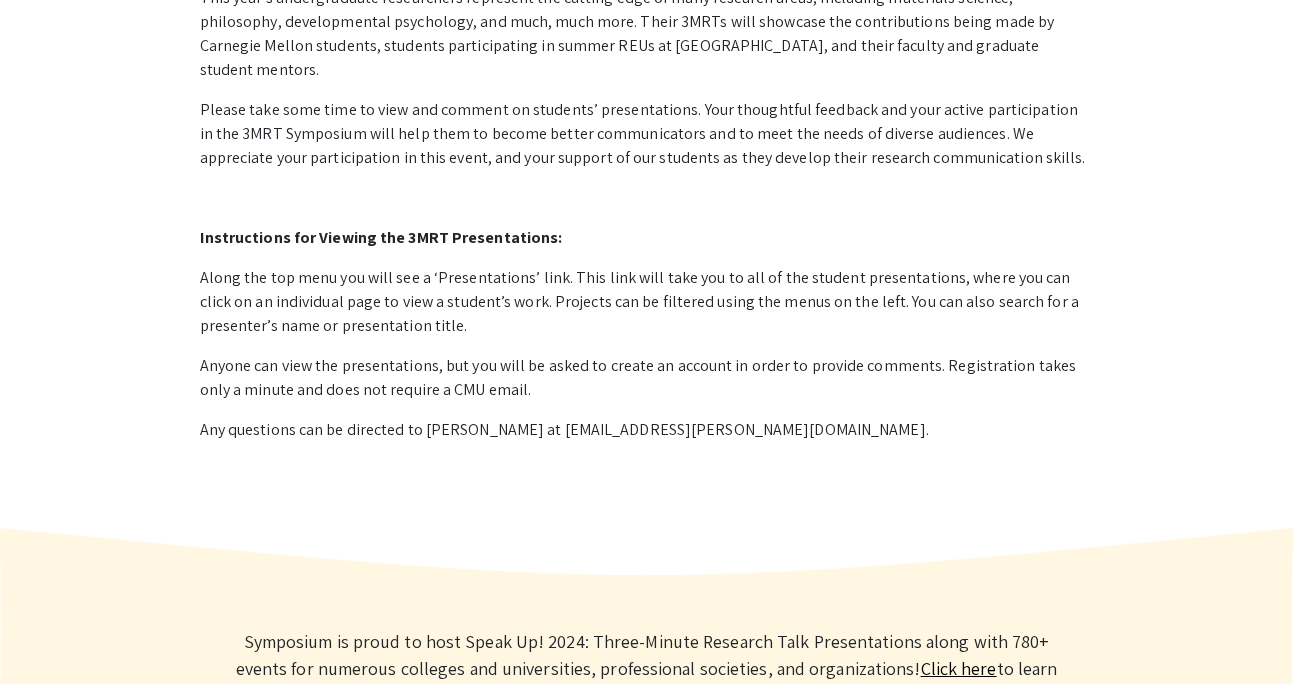scroll, scrollTop: 0, scrollLeft: 0, axis: both 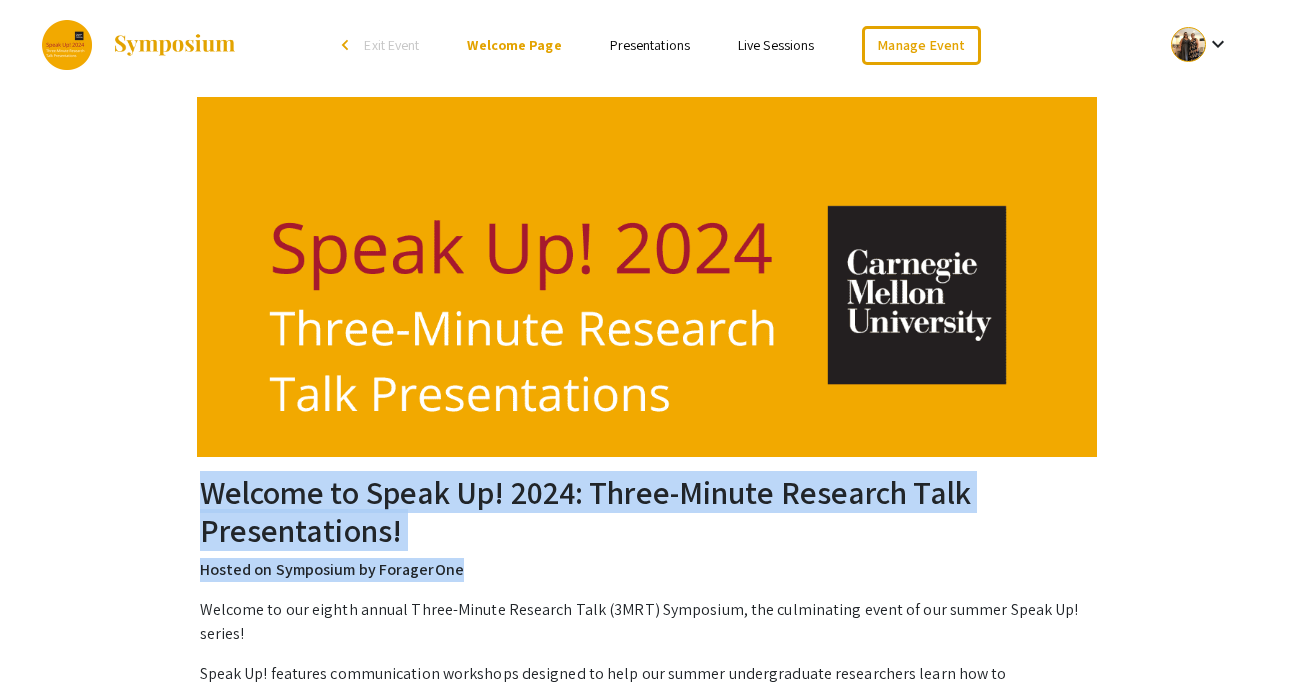 click at bounding box center (174, 45) 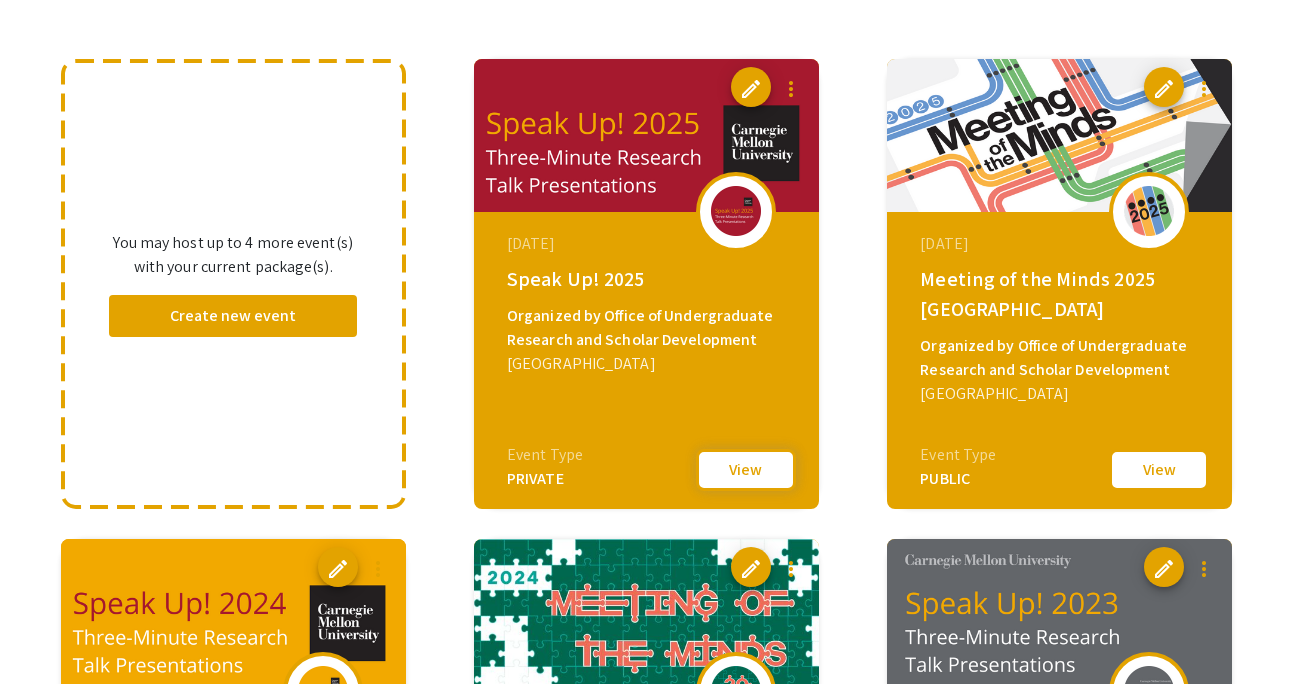click on "View" 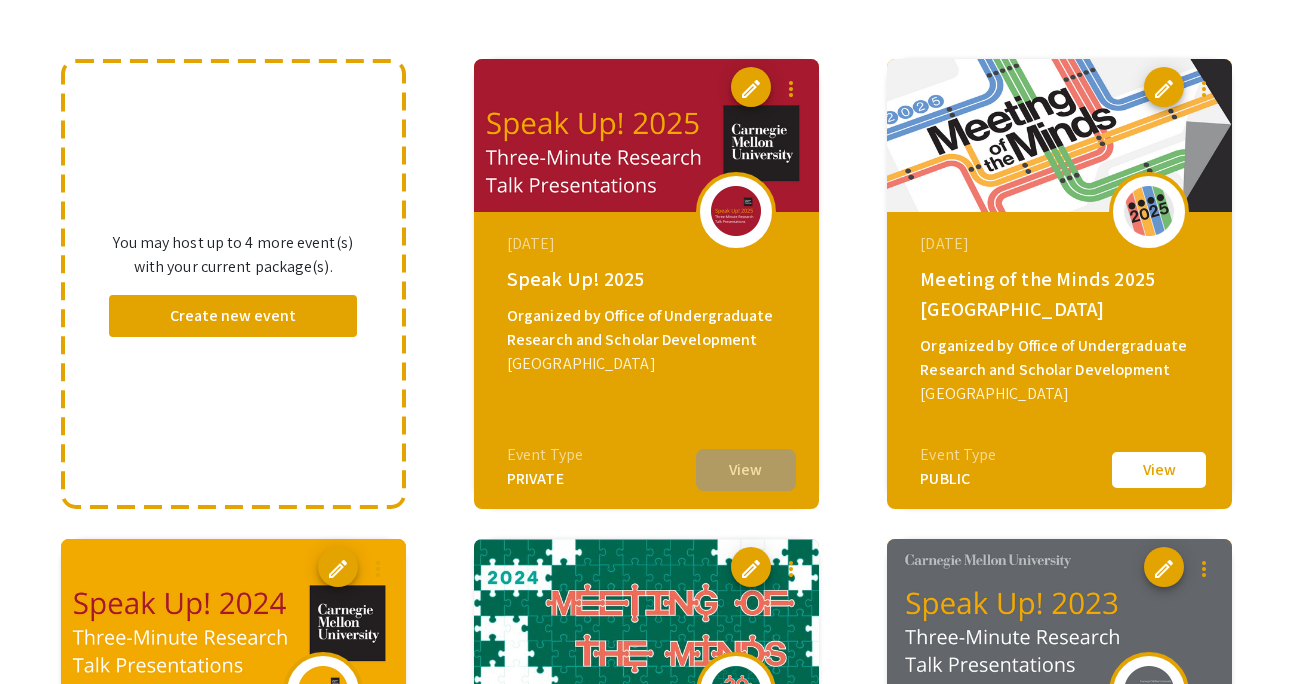 scroll, scrollTop: 0, scrollLeft: 0, axis: both 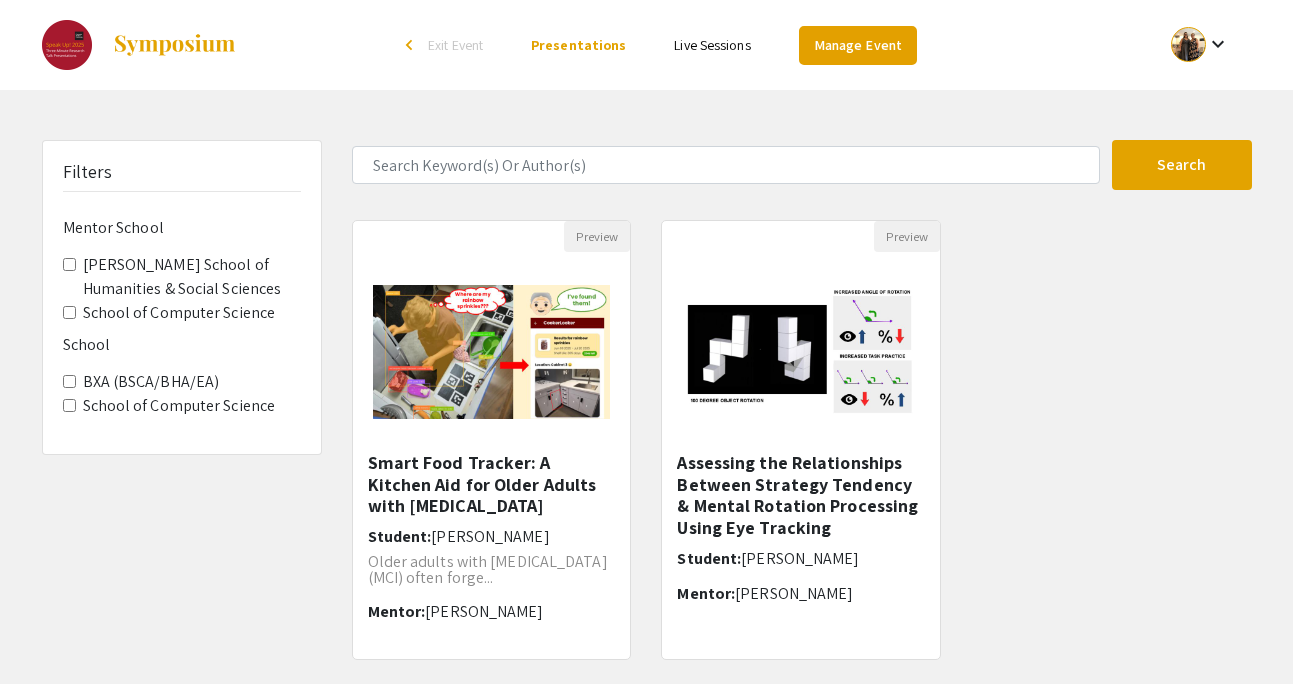 click on "Manage Event" at bounding box center [858, 45] 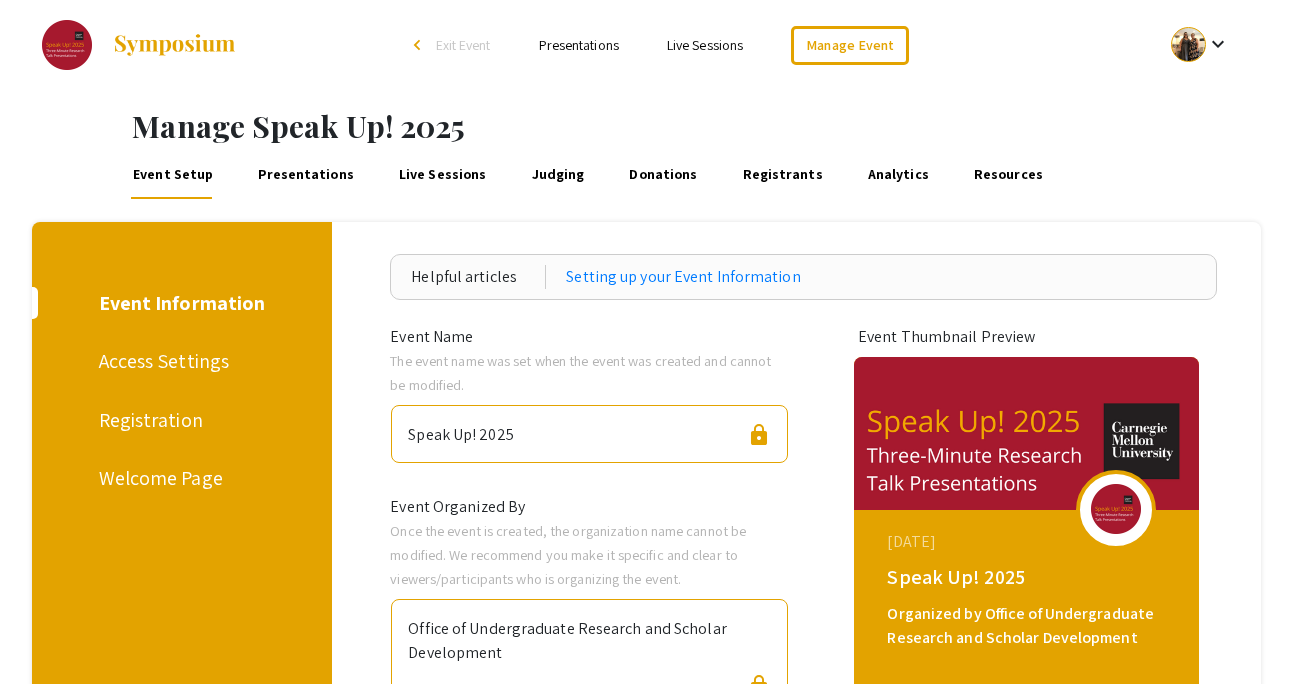 click on "Welcome Page" at bounding box center [179, 478] 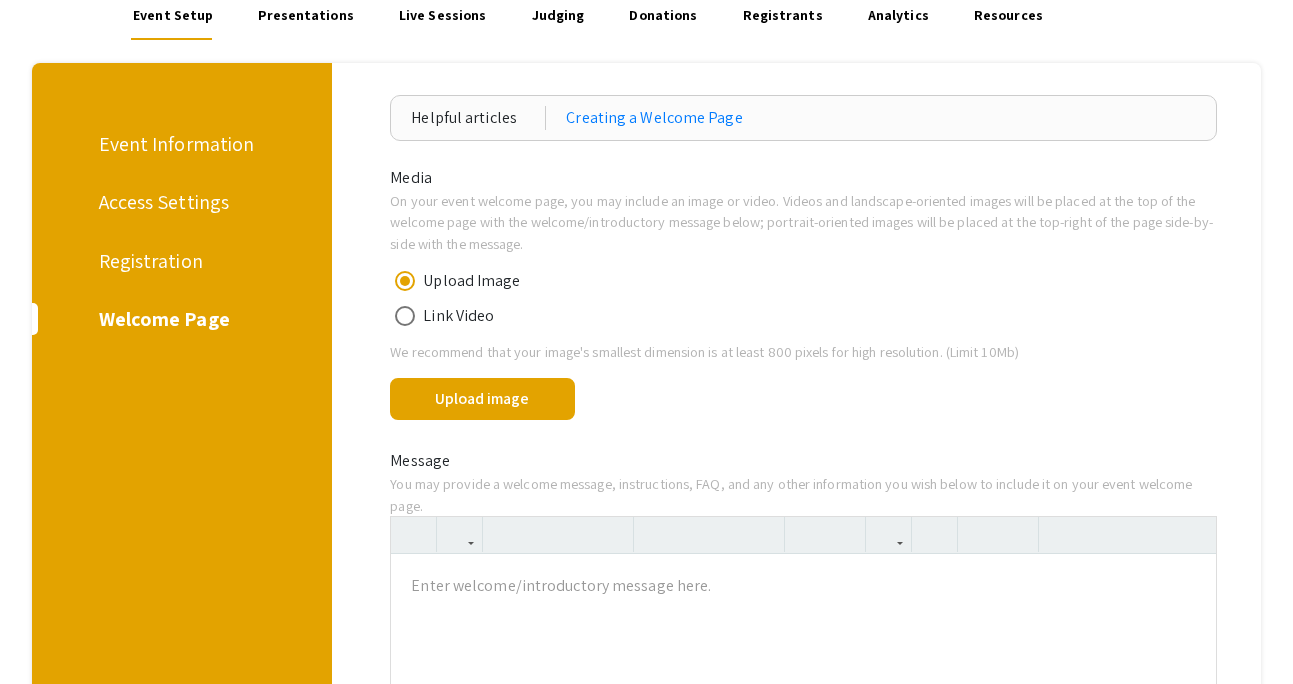 scroll, scrollTop: 320, scrollLeft: 0, axis: vertical 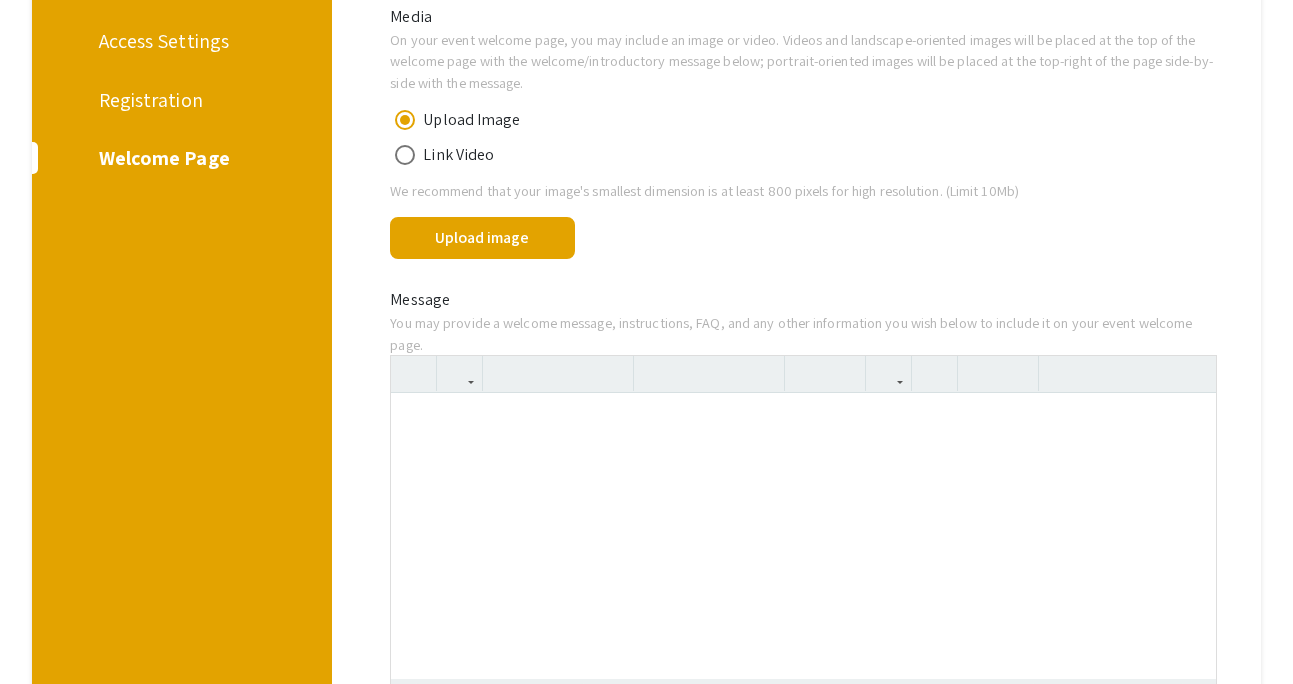 type 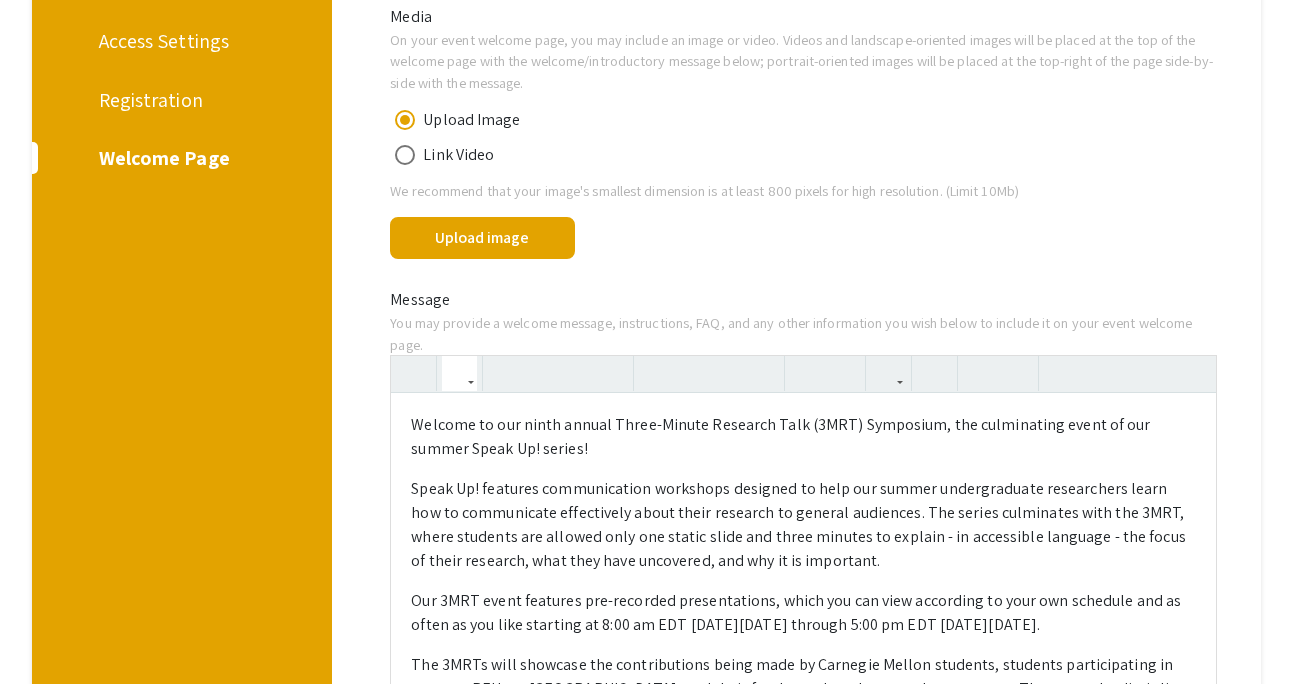 type on "<p>Welcome to our ninth annual Three-Minute Research Talk (3MRT) Symposium, the culminating event of our summer Speak Up! series!&nbsp;</p><p>Speak Up! features communication workshops designed to help our summer undergraduate researchers learn how to communicate effectively about their research to general audiences. The series culminates with the 3MRT, where students are allowed only one static slide and three minutes to explain - in accessible language - the focus of their research, what they have uncovered, and why it is important.&nbsp;</p><p>Our 3MRT event features pre-recorded presentations, which you can view according to your own schedule and as often as you like starting at 8:00 am EDT on Monday, July 28th through 5:00 pm EDT on Friday, August 1st.</p><p>The  3MRTs will showcase the contributions being made by Carnegie Mellon students, students participating in summer REUs at Carnegie Mellon, and their faculty and graduate student mentors. They span the disciplines from creative writing to chemica..." 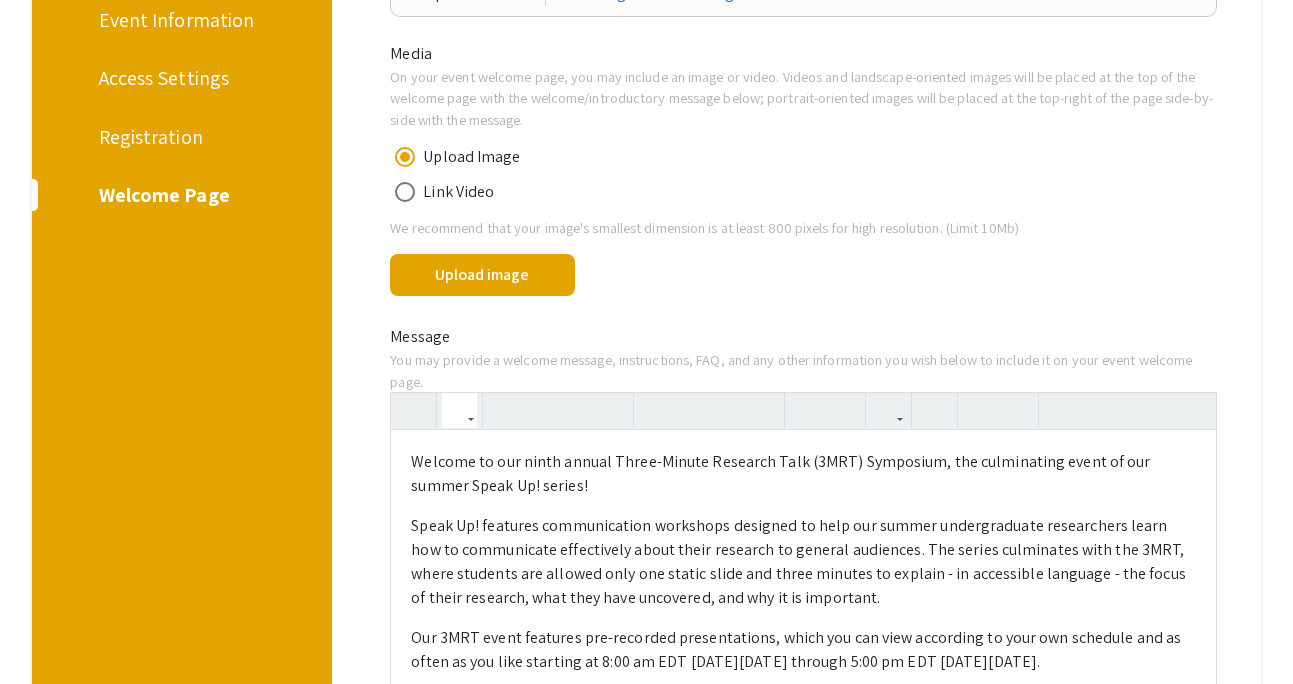scroll, scrollTop: 104, scrollLeft: 0, axis: vertical 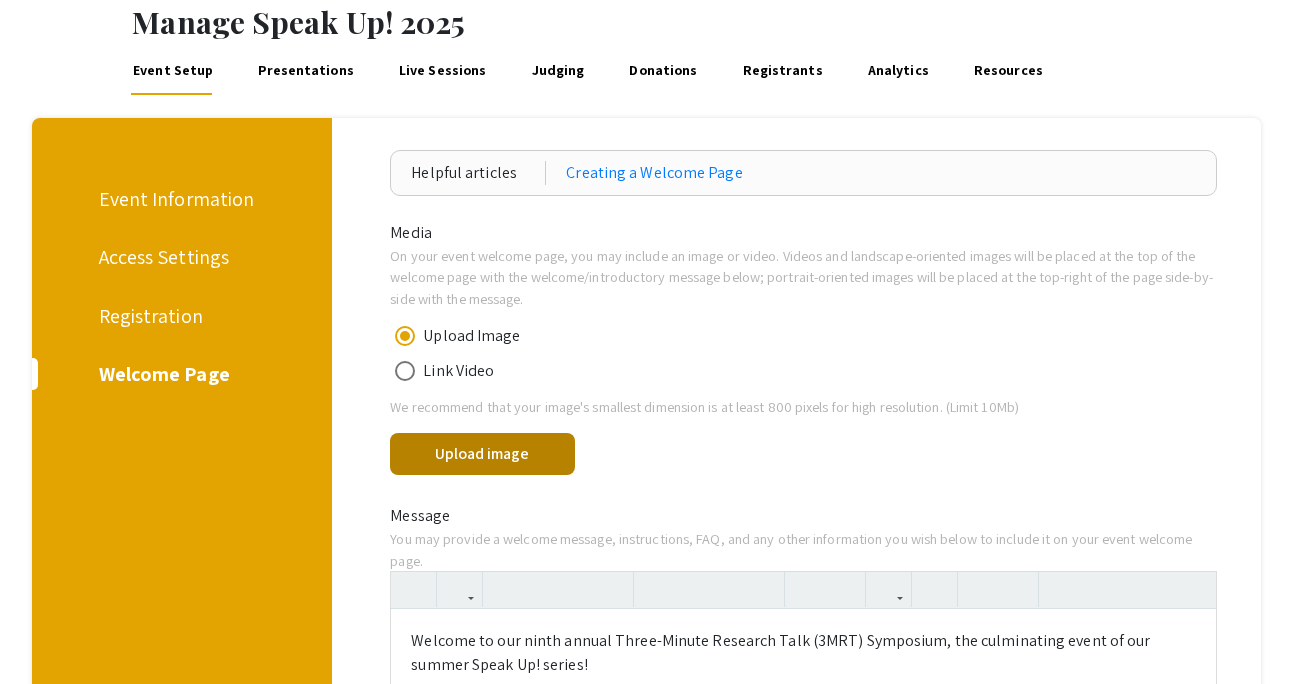 click on "Upload image" at bounding box center (482, 454) 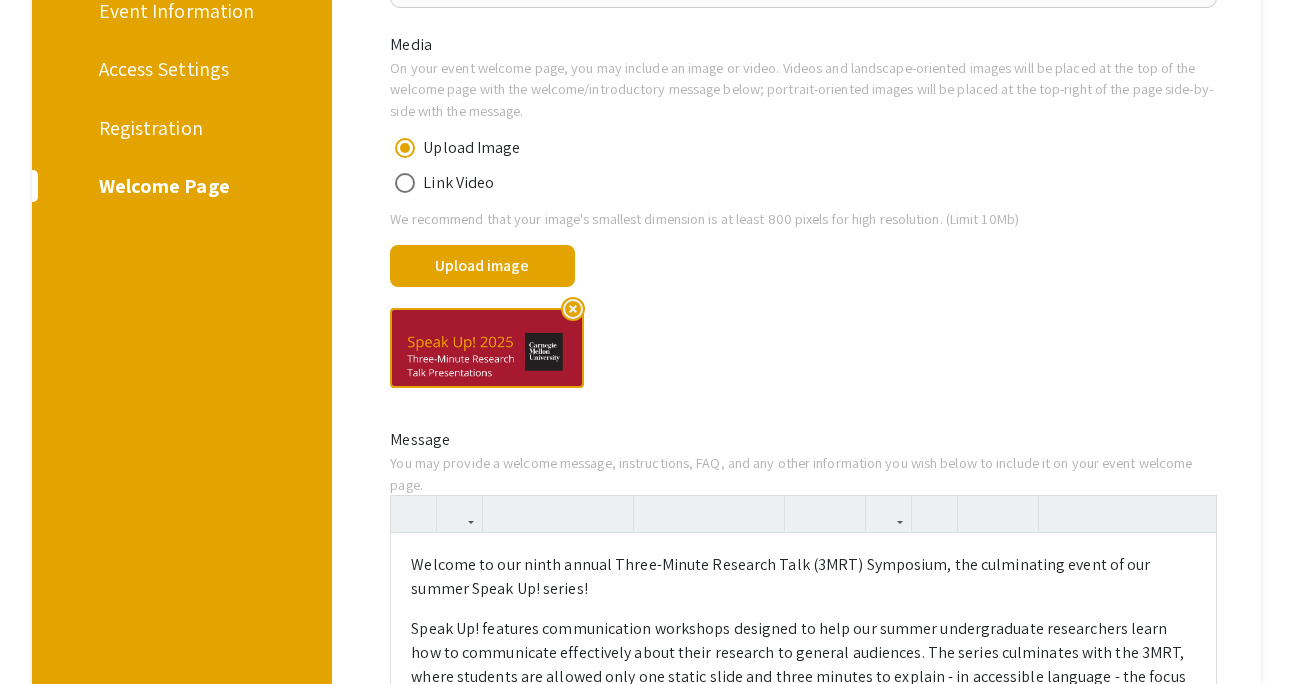 scroll, scrollTop: 401, scrollLeft: 0, axis: vertical 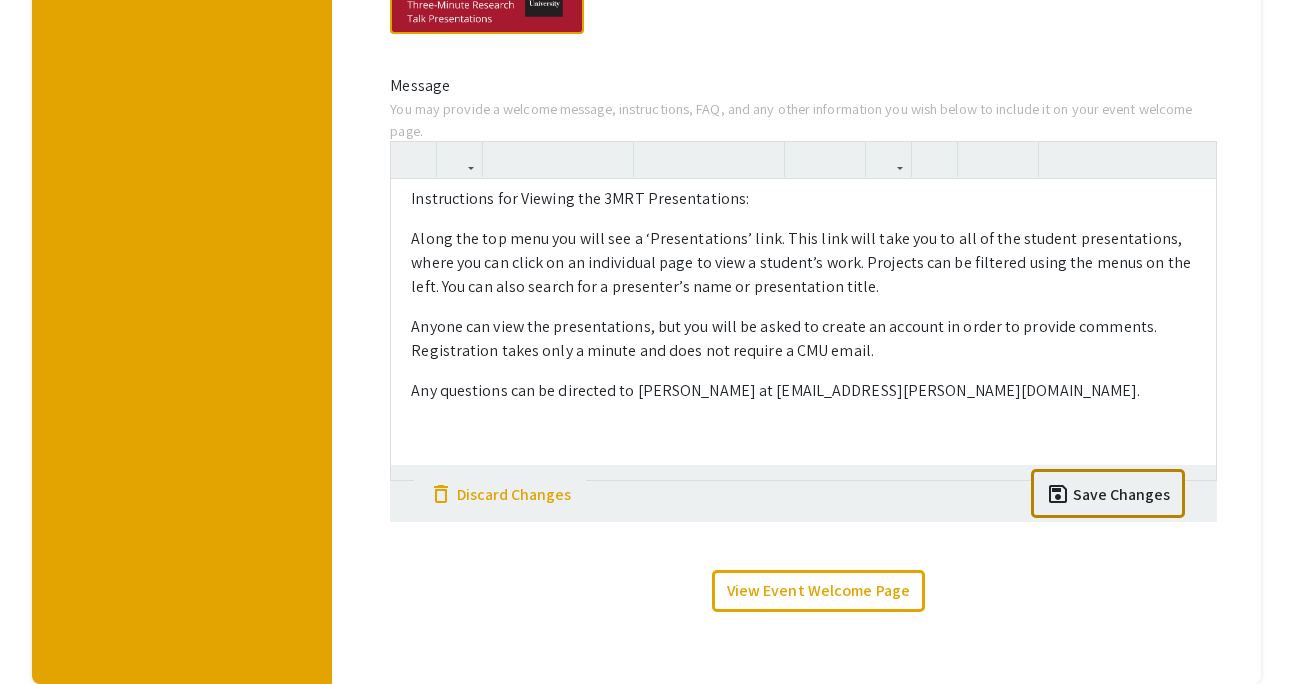 click on "Save Changes" at bounding box center (1121, 495) 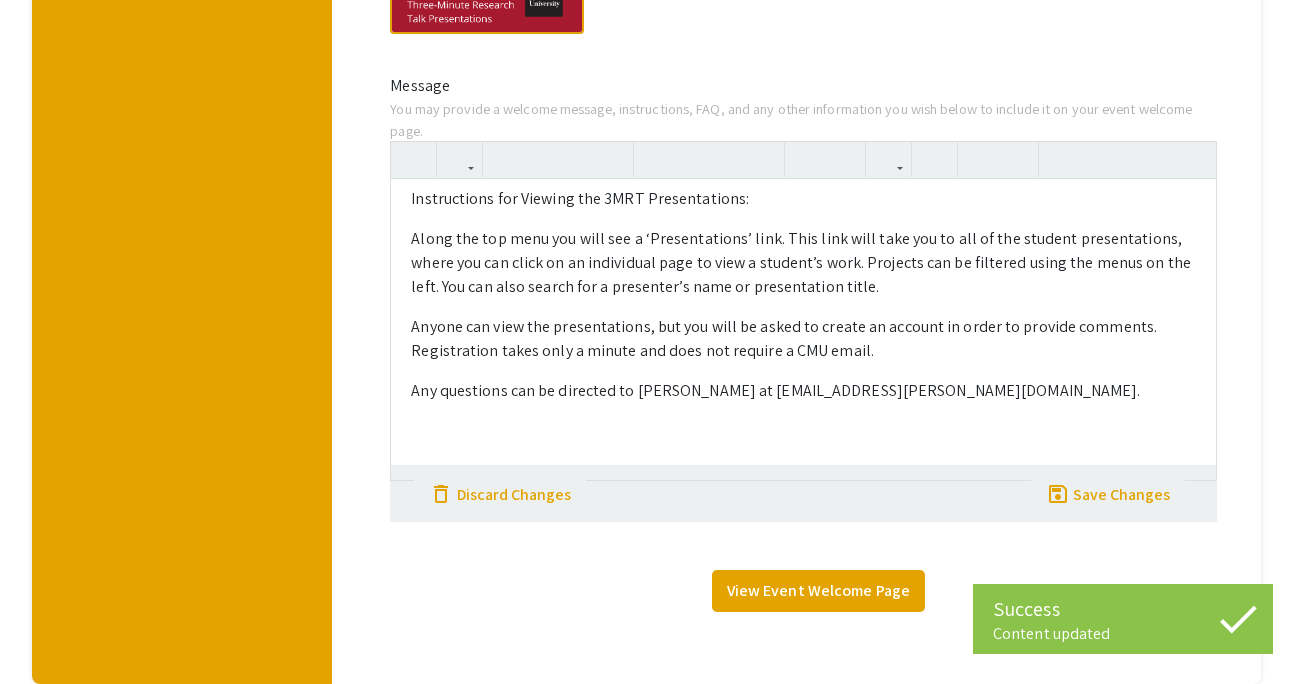 click on "View Event Welcome Page" at bounding box center (818, 591) 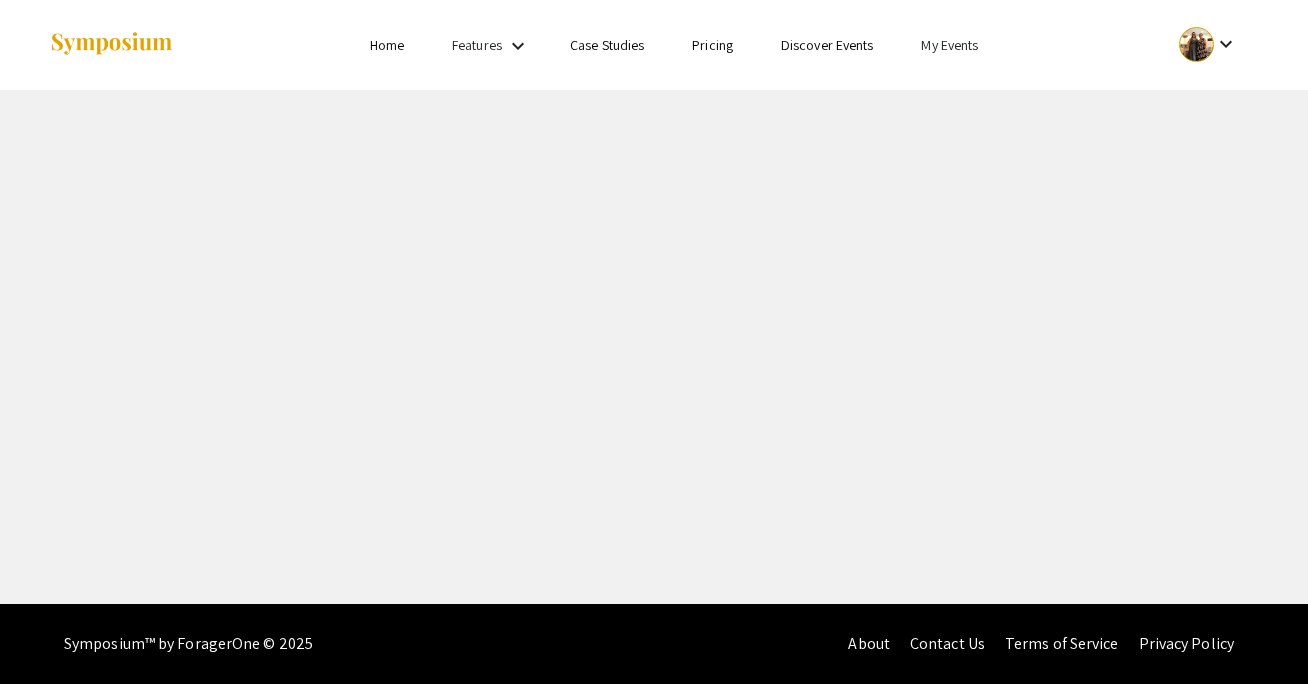 scroll, scrollTop: 0, scrollLeft: 0, axis: both 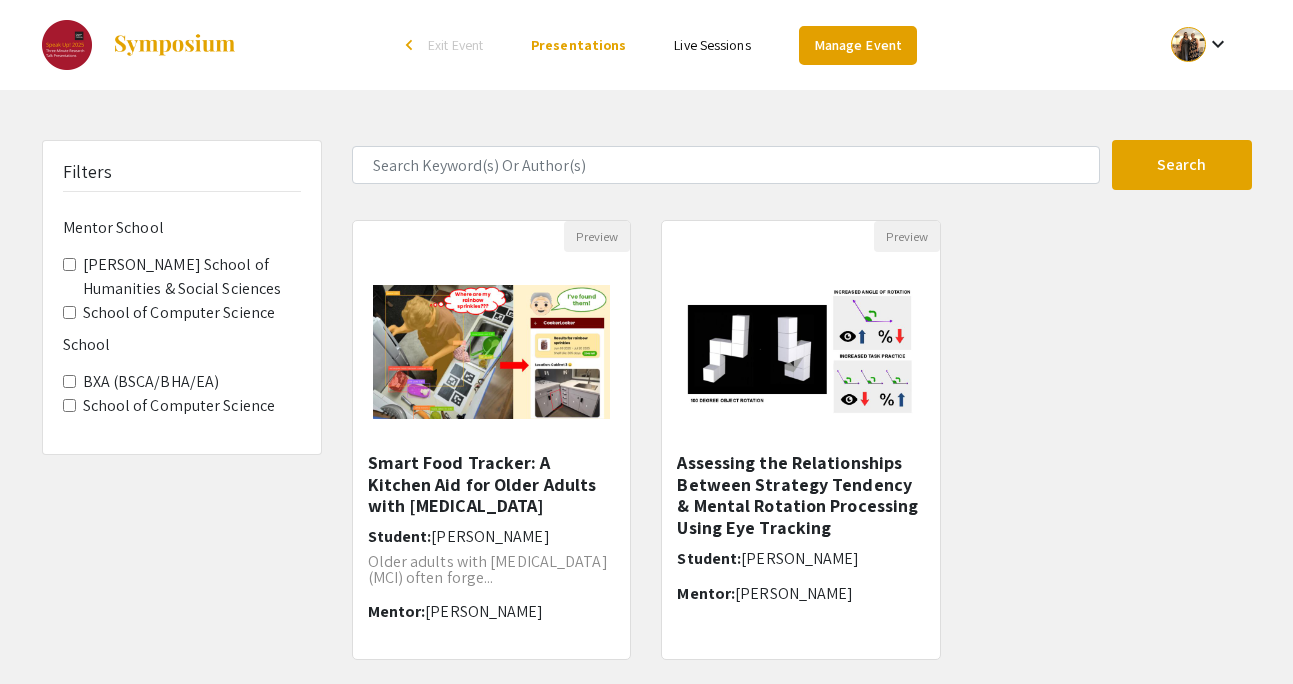 click on "Manage Event" at bounding box center [858, 45] 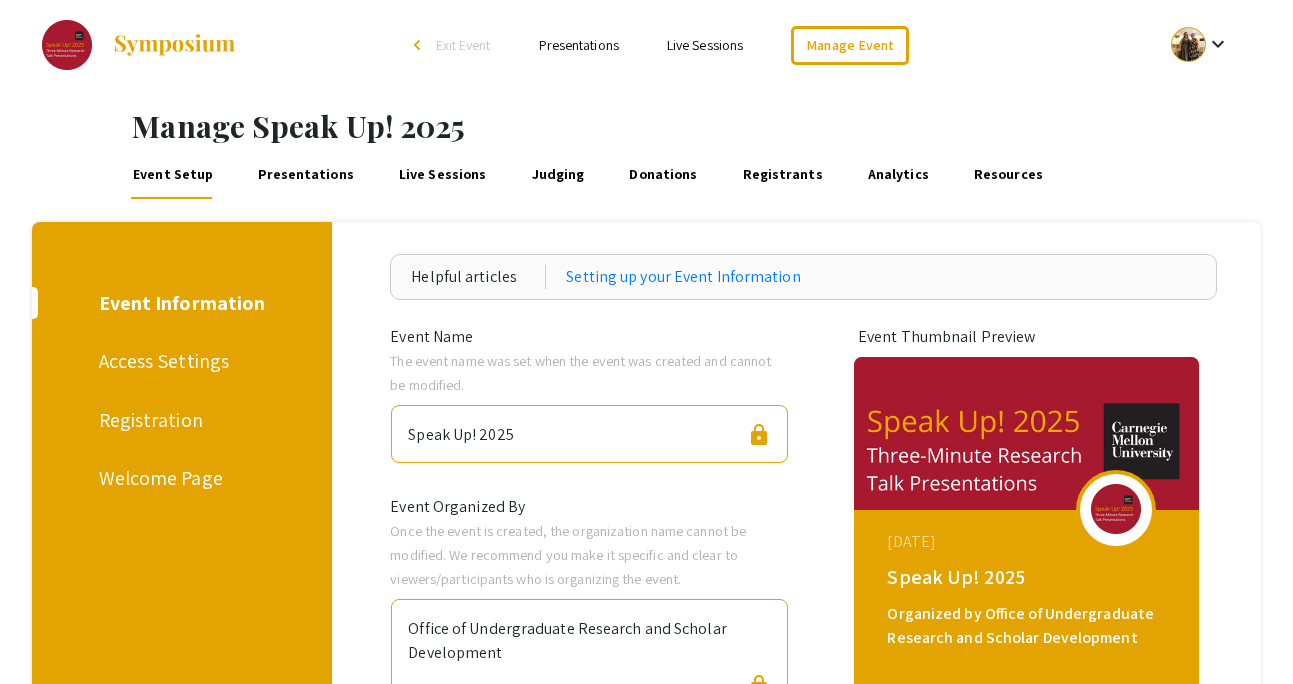 click on "Welcome Page" at bounding box center (179, 478) 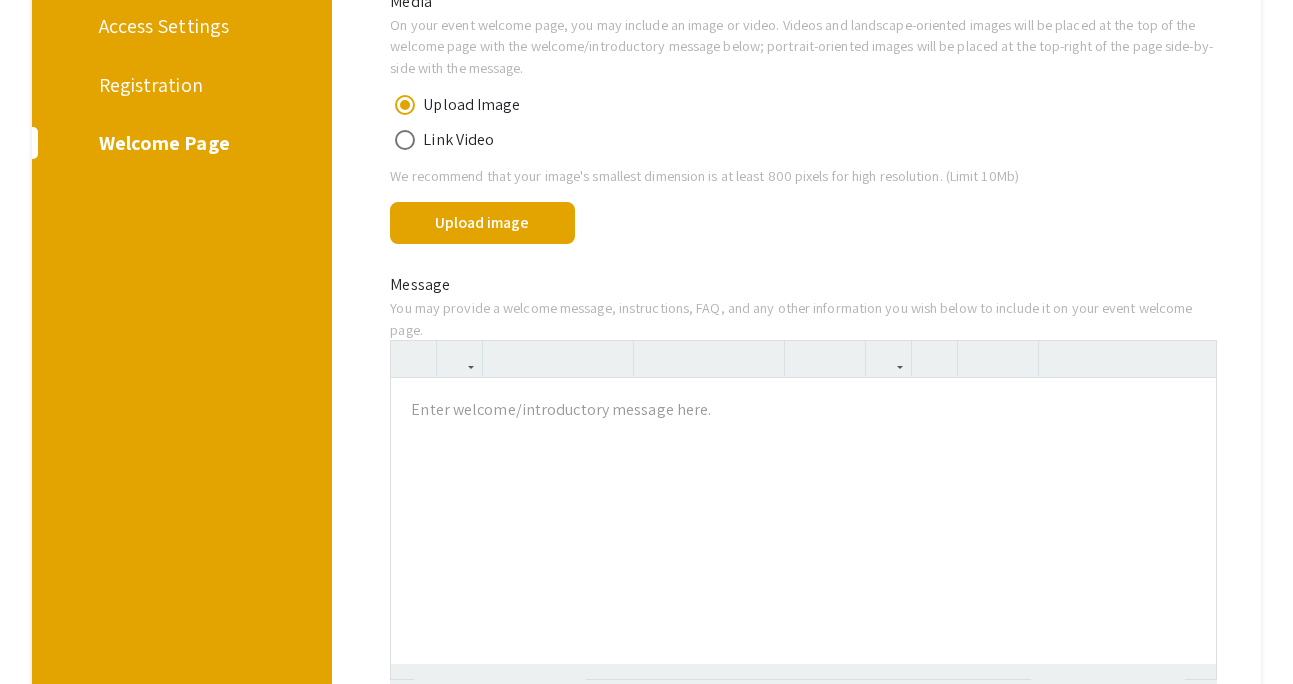 scroll, scrollTop: 163, scrollLeft: 0, axis: vertical 